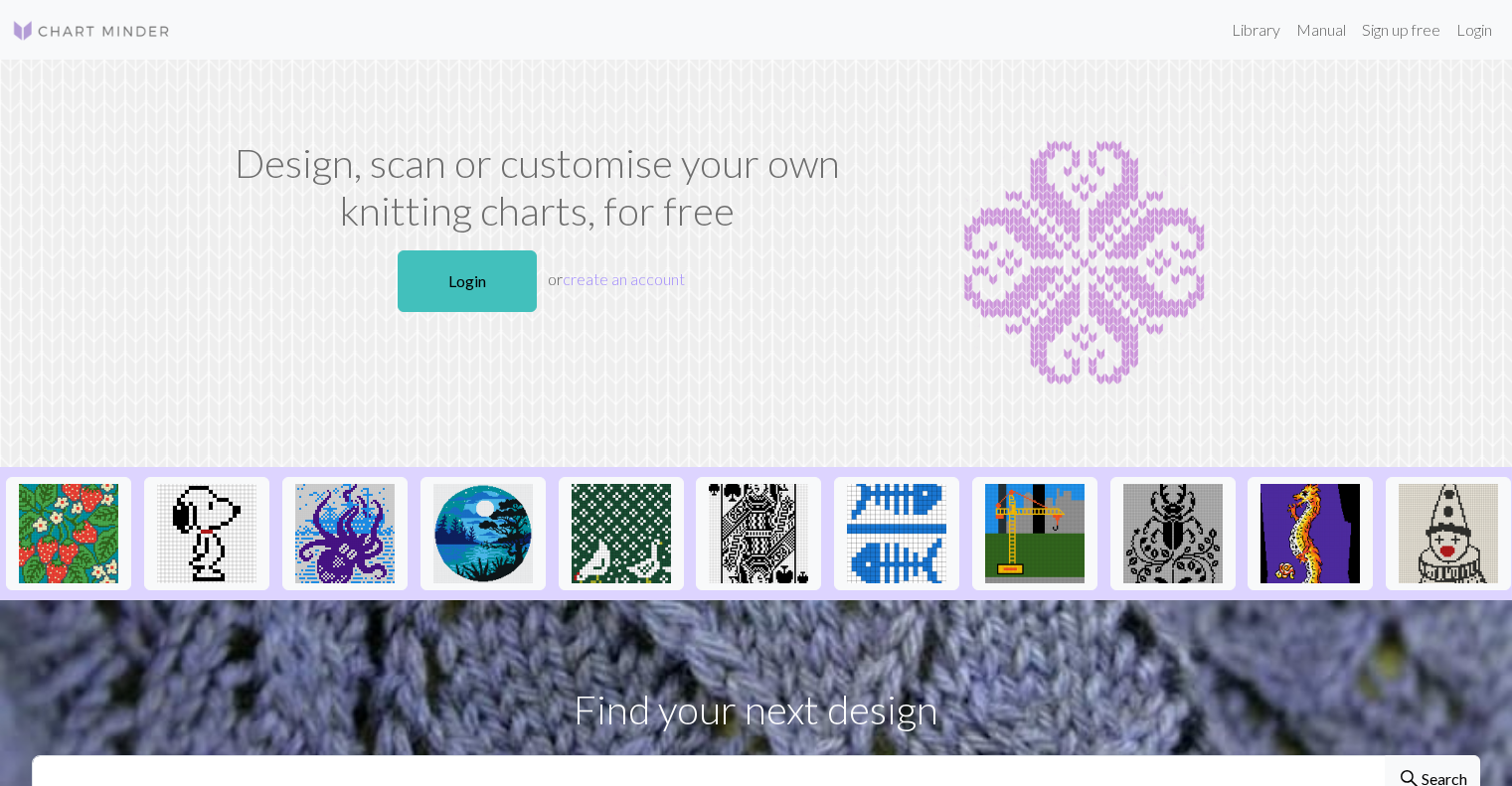 scroll, scrollTop: 0, scrollLeft: 0, axis: both 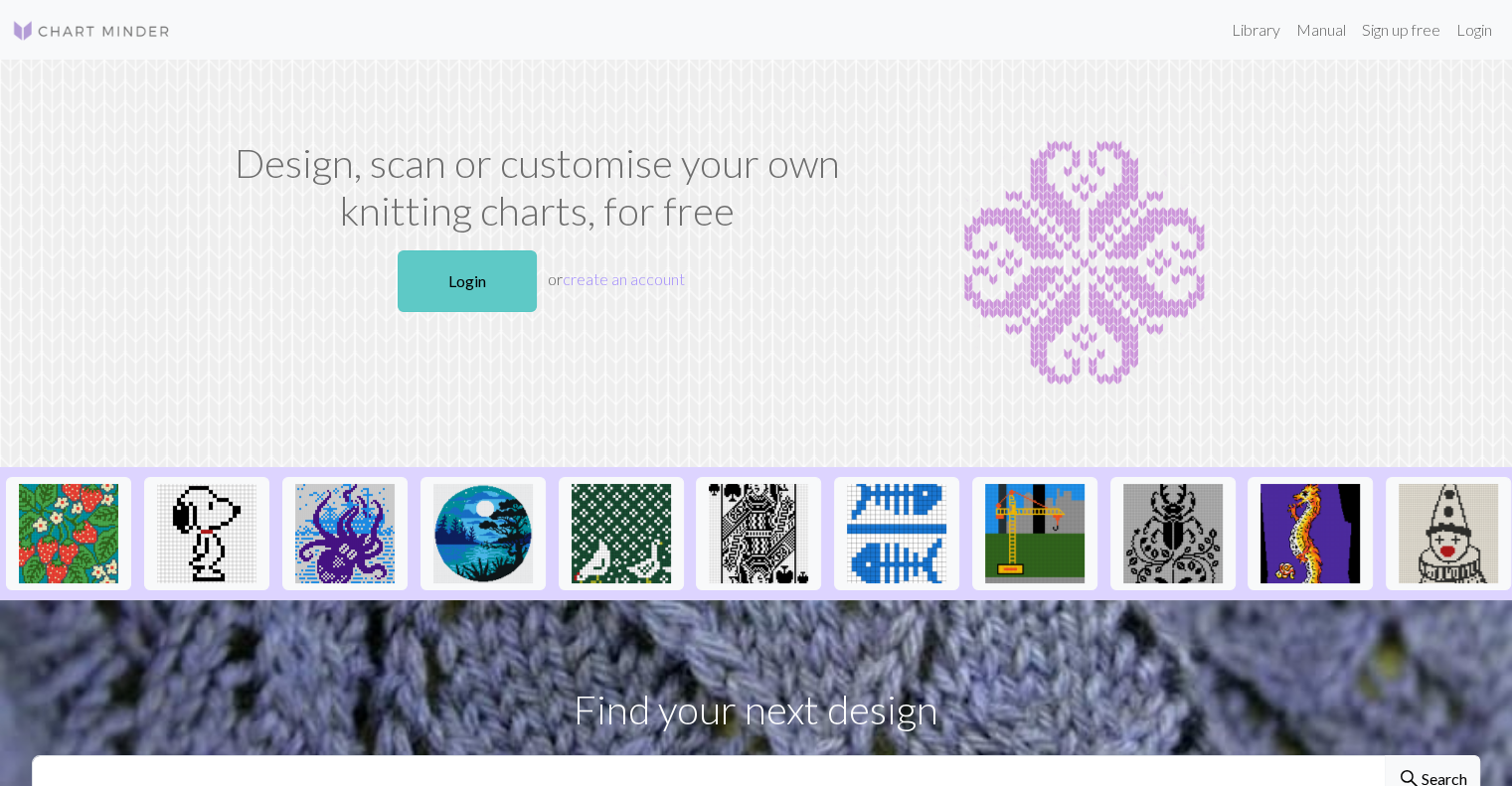 click on "Login" at bounding box center (467, 281) 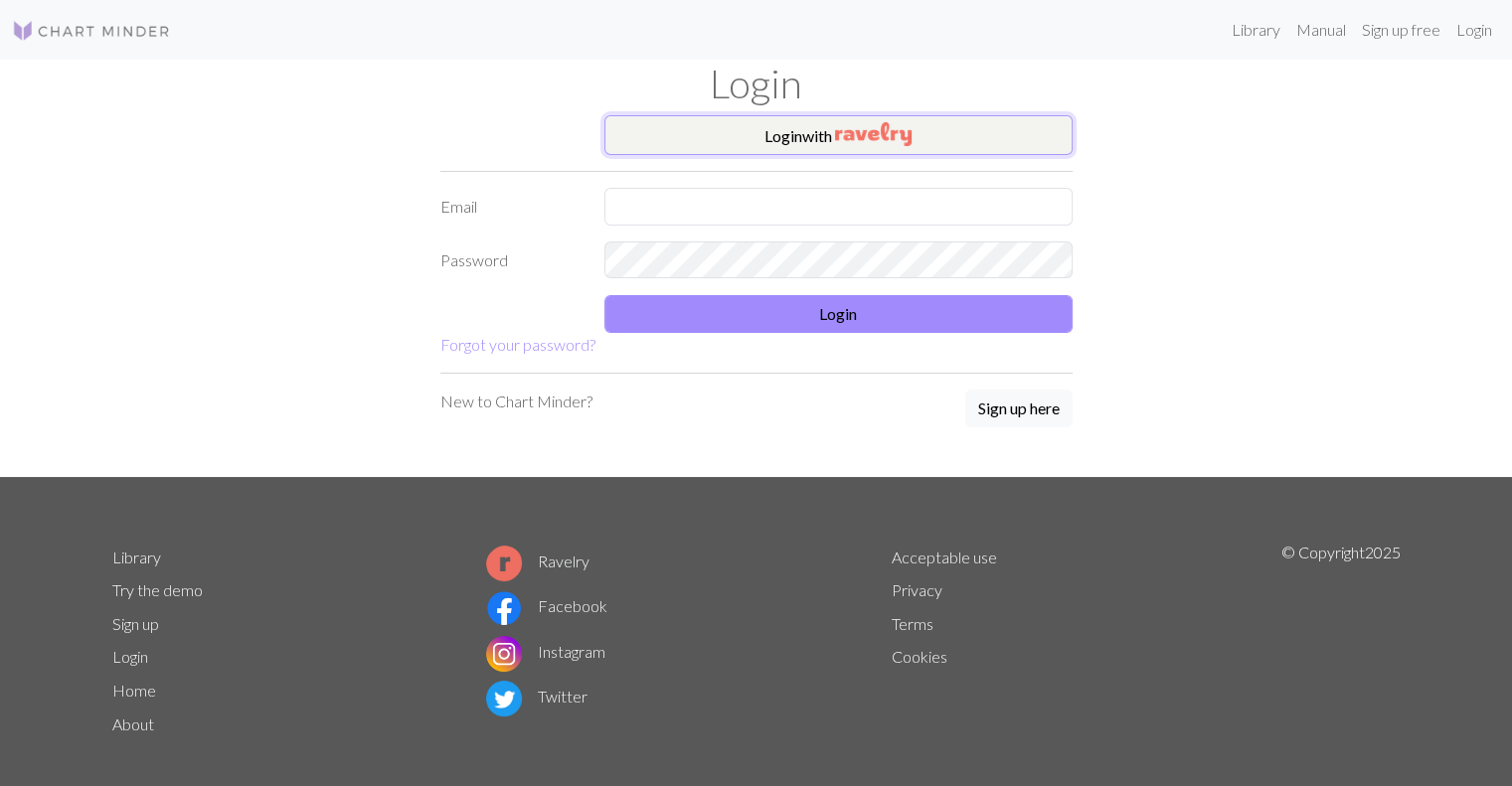 click on "Login  with" at bounding box center [838, 135] 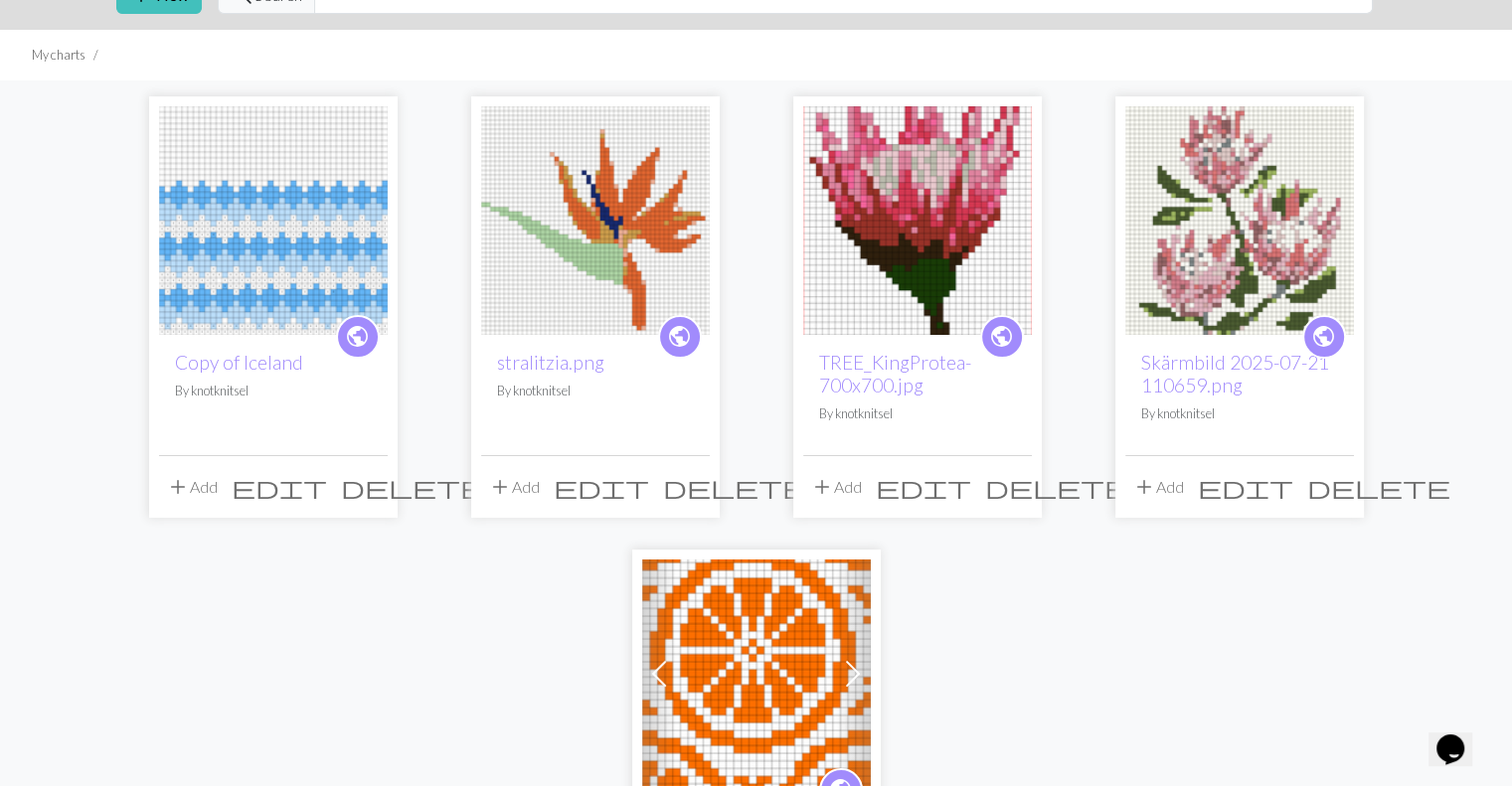 scroll, scrollTop: 0, scrollLeft: 0, axis: both 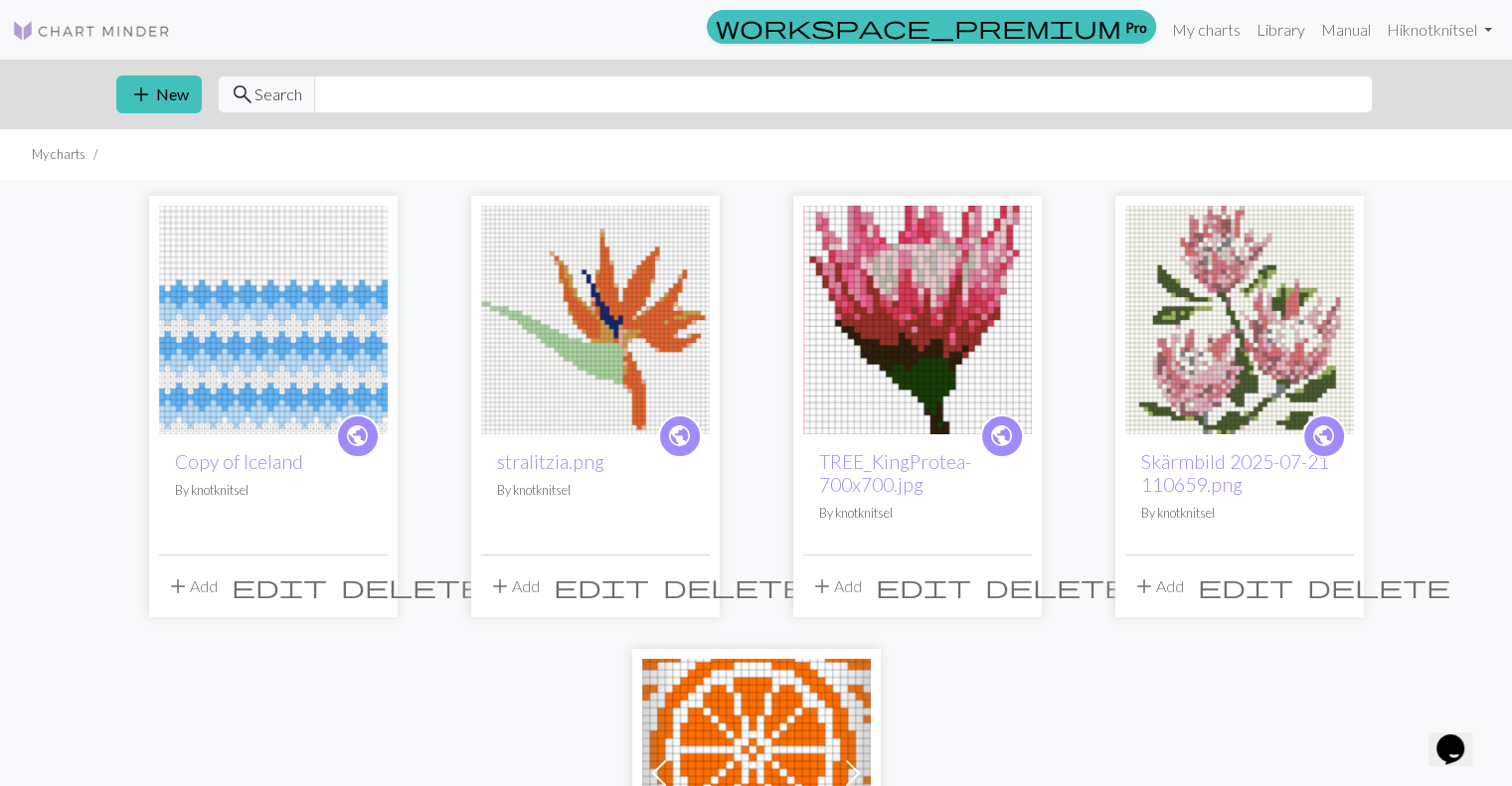 click at bounding box center (91, 31) 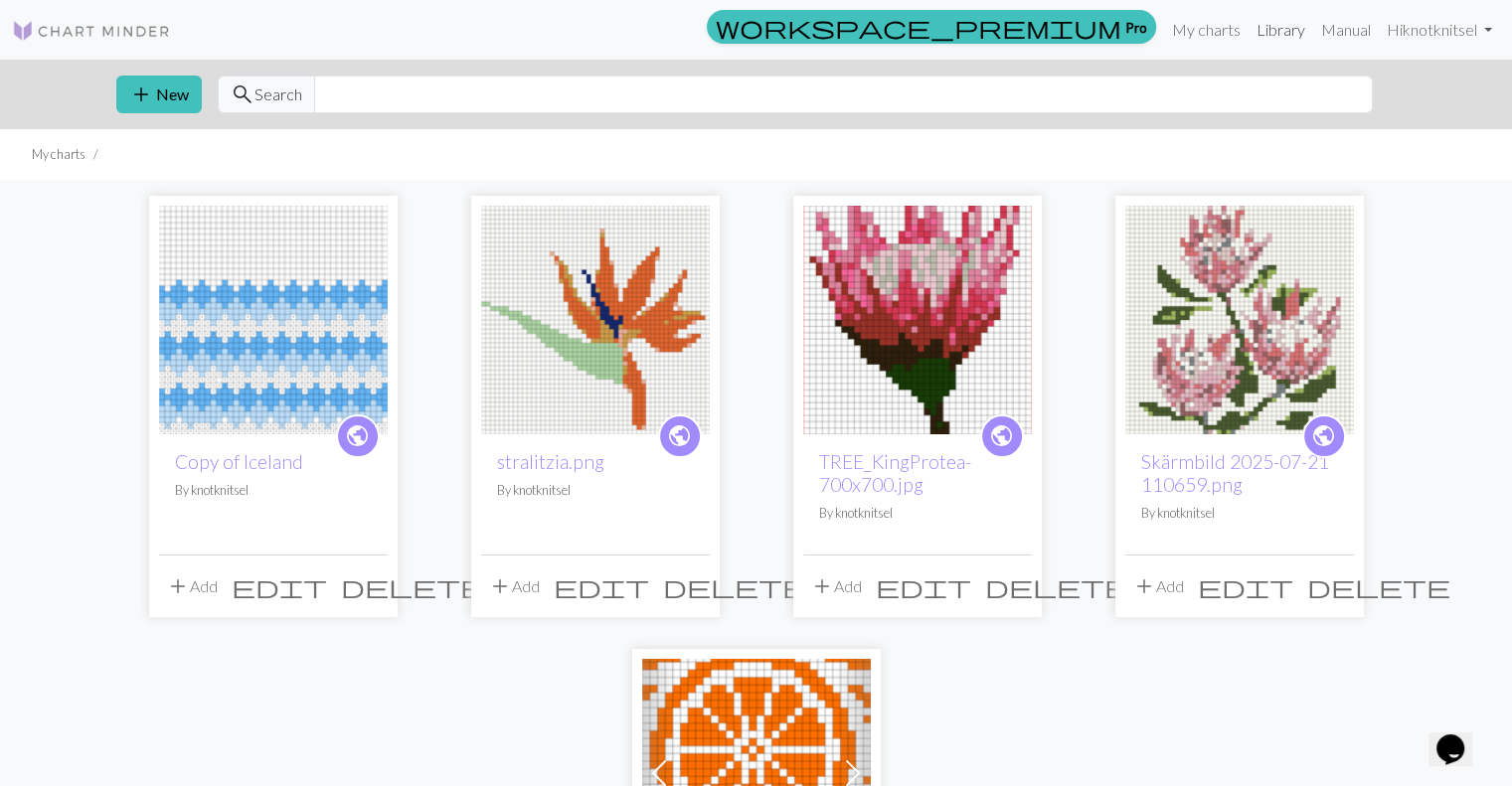 click on "Library" at bounding box center (1280, 30) 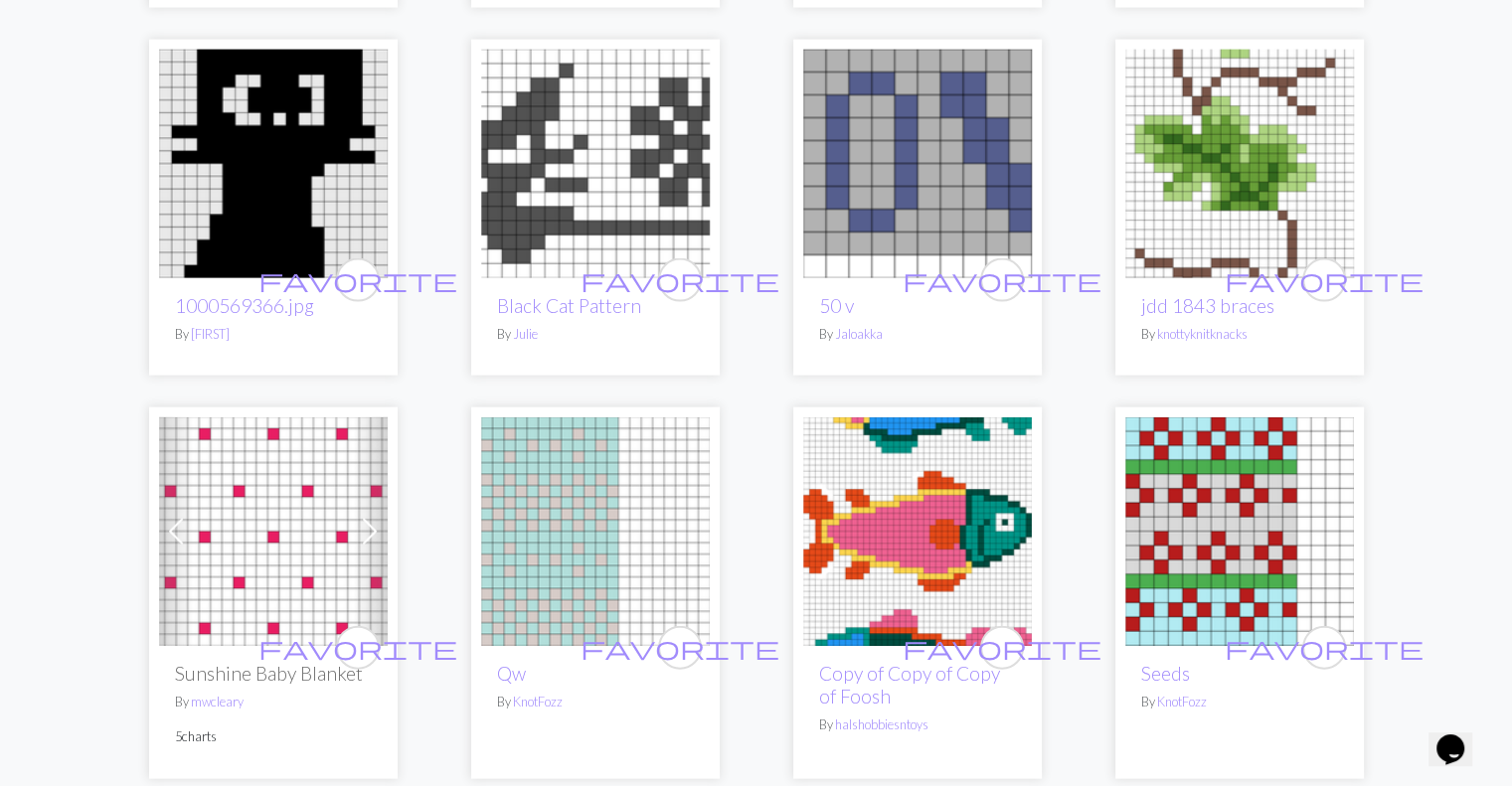 scroll, scrollTop: 4472, scrollLeft: 0, axis: vertical 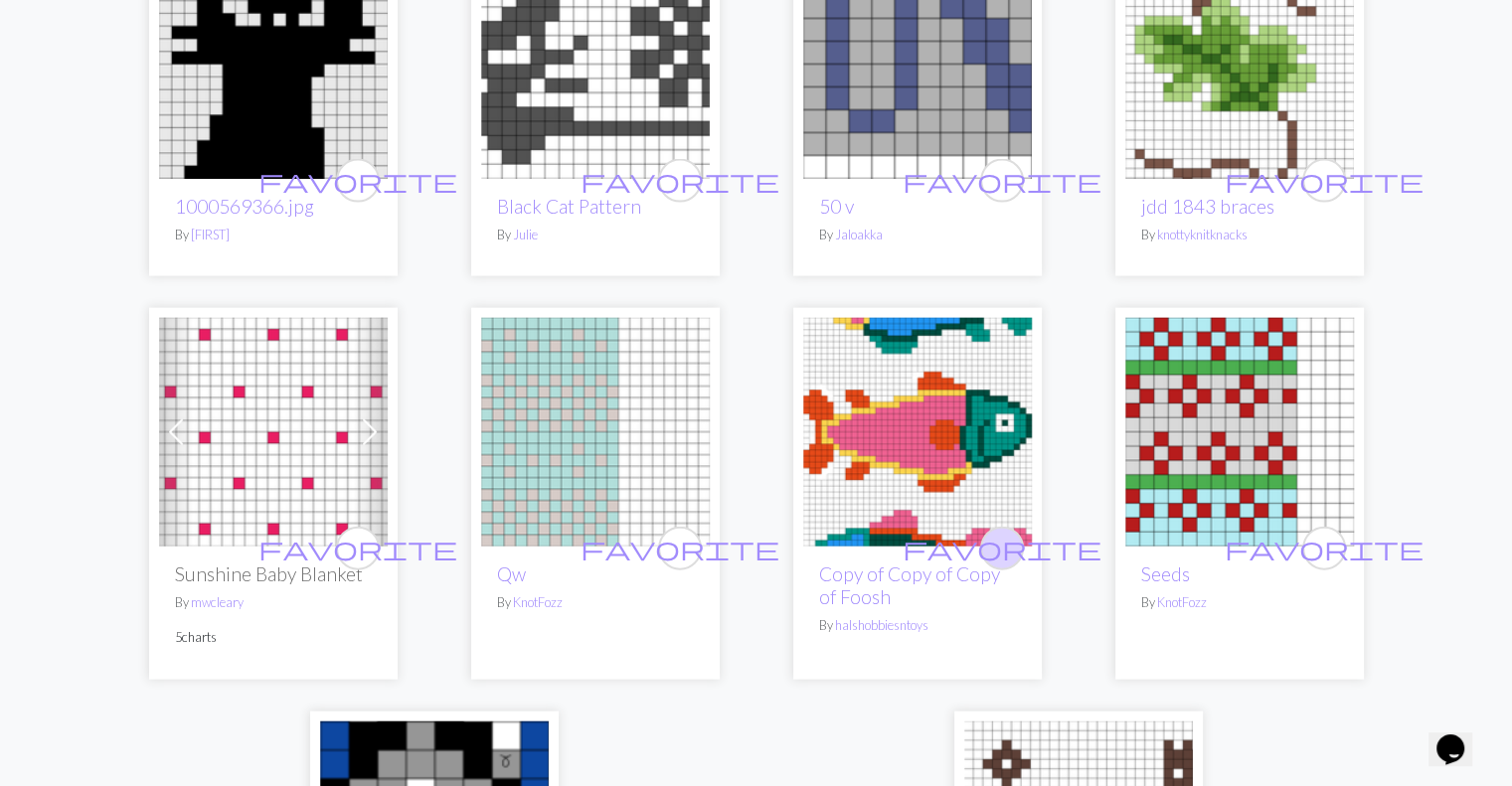 click on "favorite" at bounding box center (1002, 548) 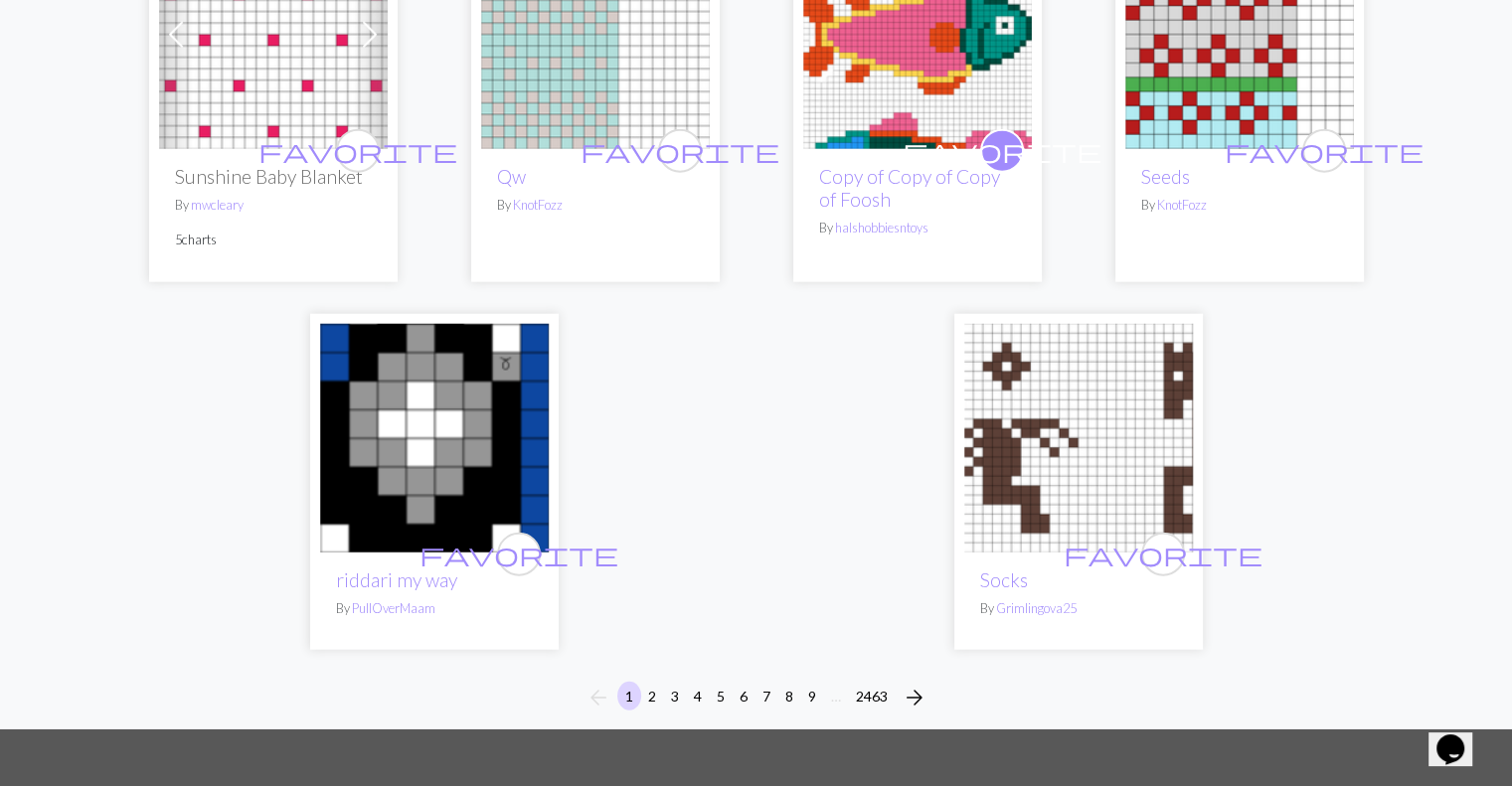 scroll, scrollTop: 4968, scrollLeft: 0, axis: vertical 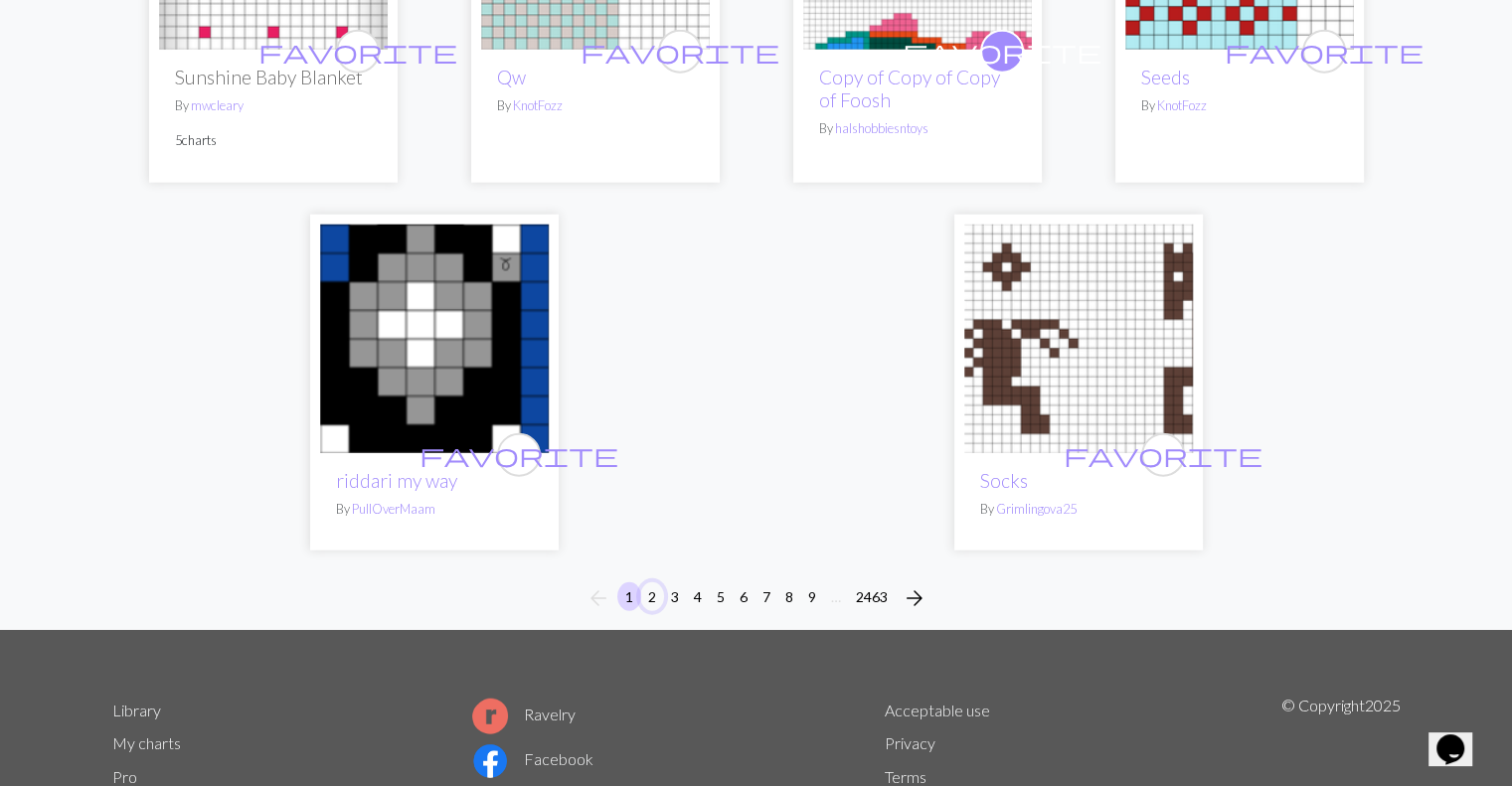 click on "2" at bounding box center (652, 596) 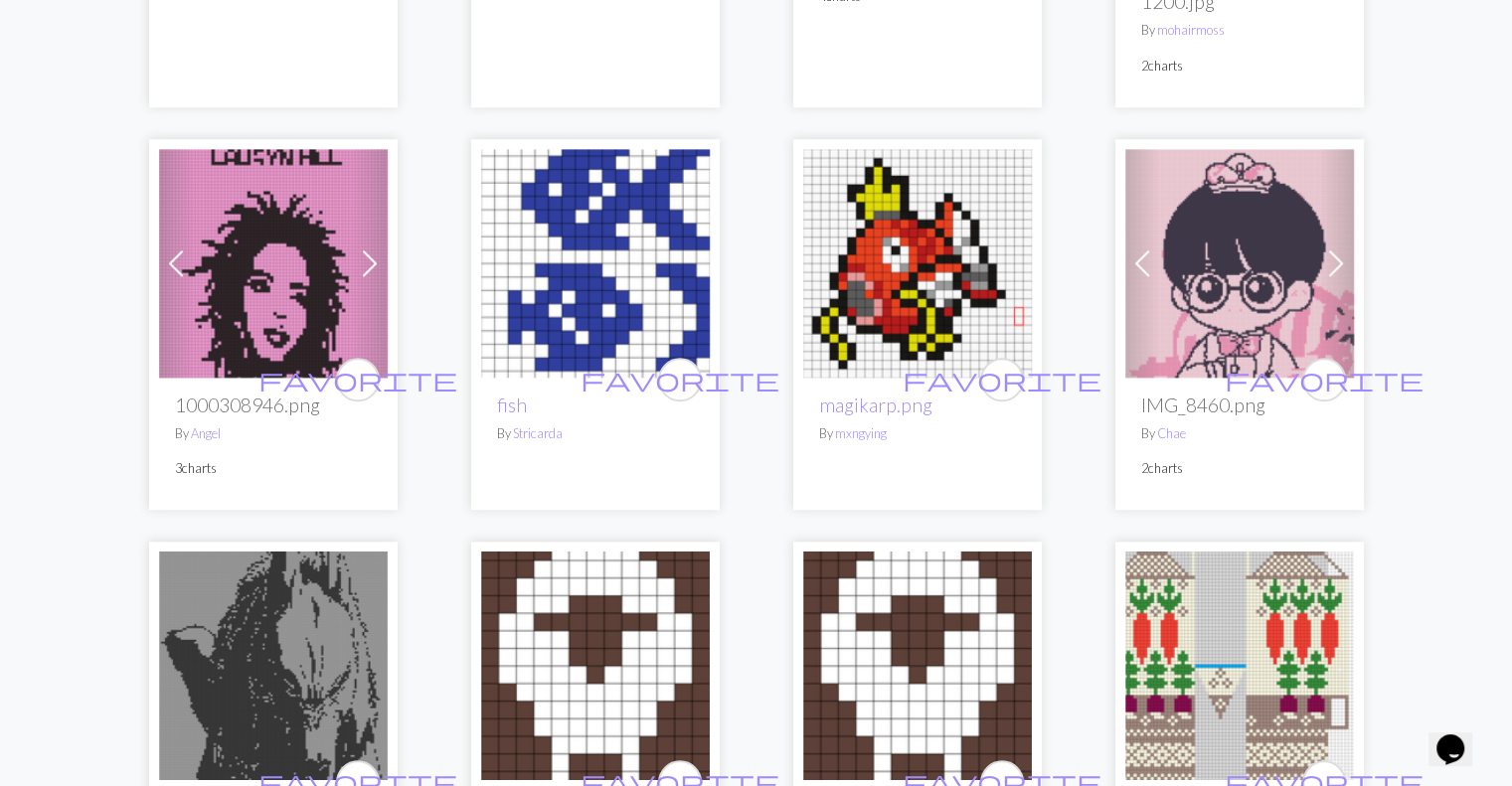 scroll, scrollTop: 1093, scrollLeft: 0, axis: vertical 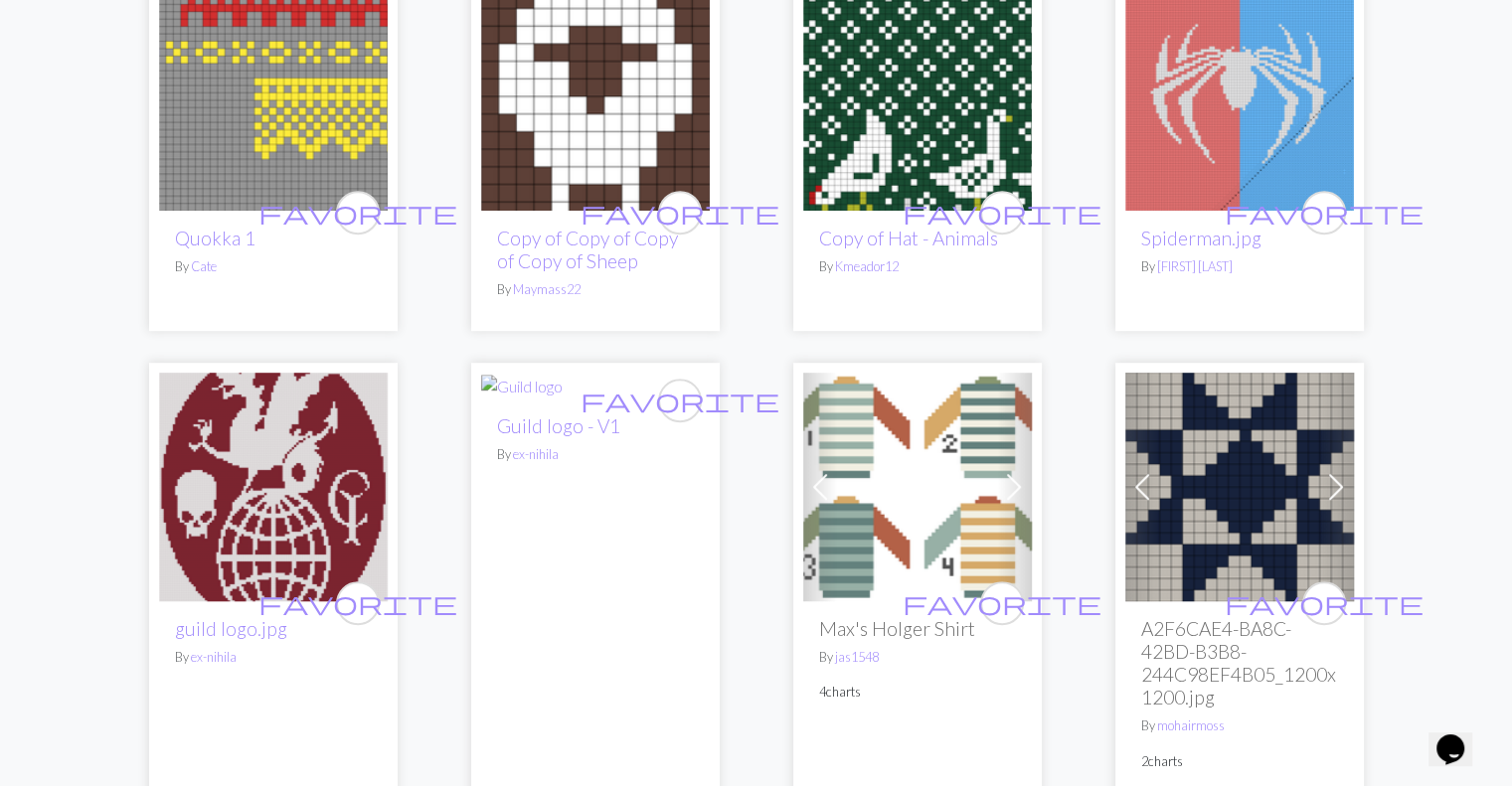 click at bounding box center [918, 487] 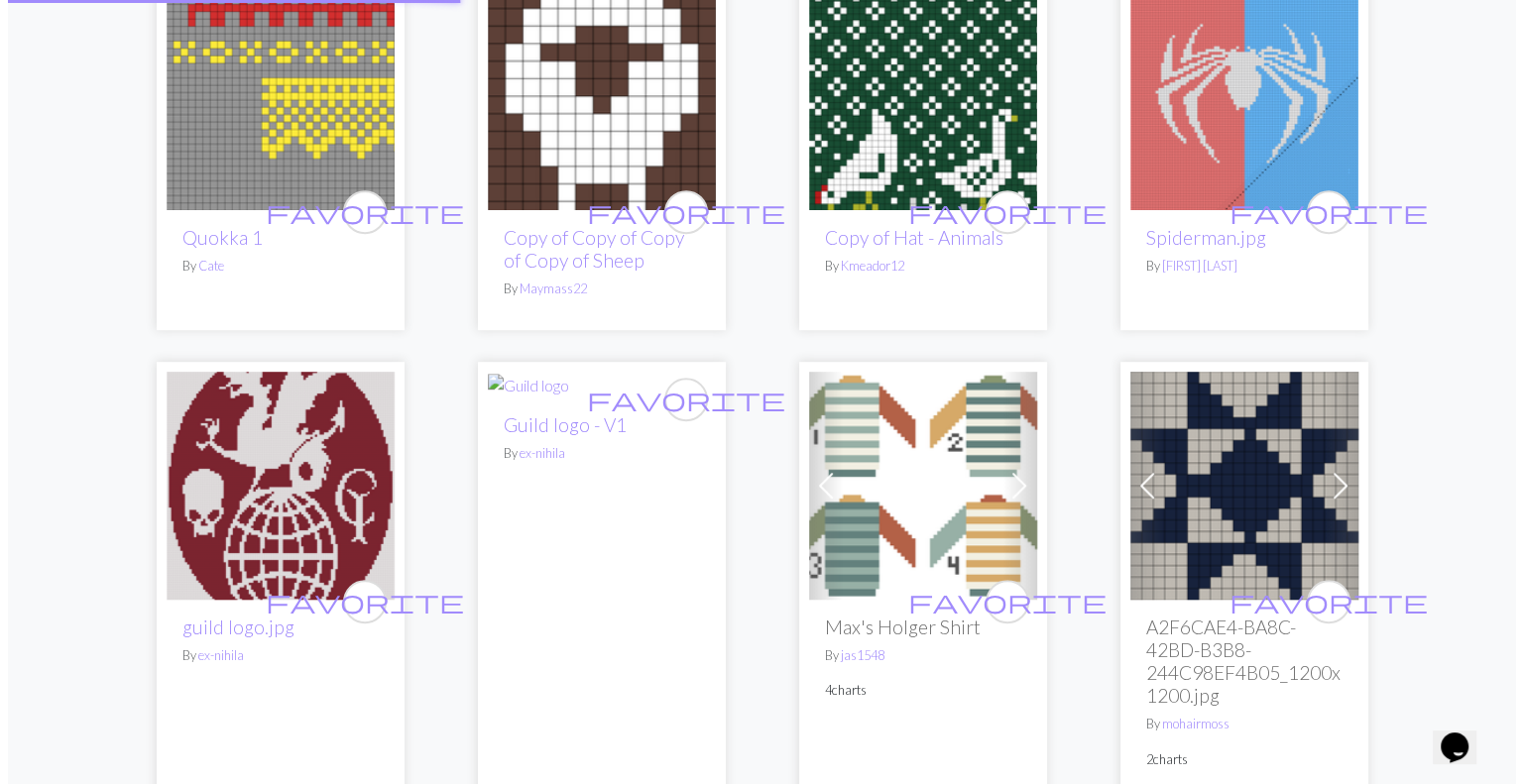 scroll, scrollTop: 0, scrollLeft: 0, axis: both 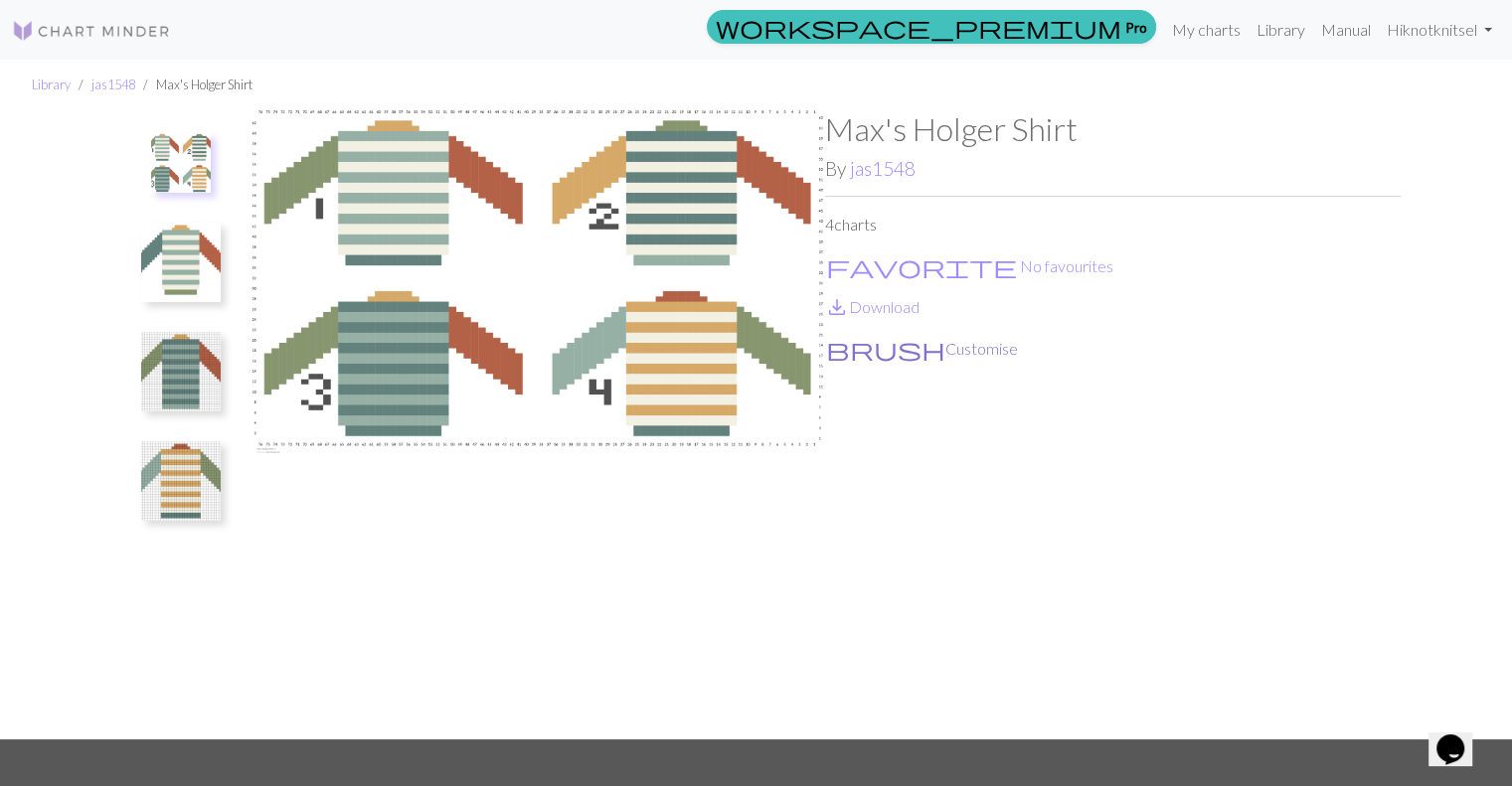 click on "brush Customise" at bounding box center (922, 349) 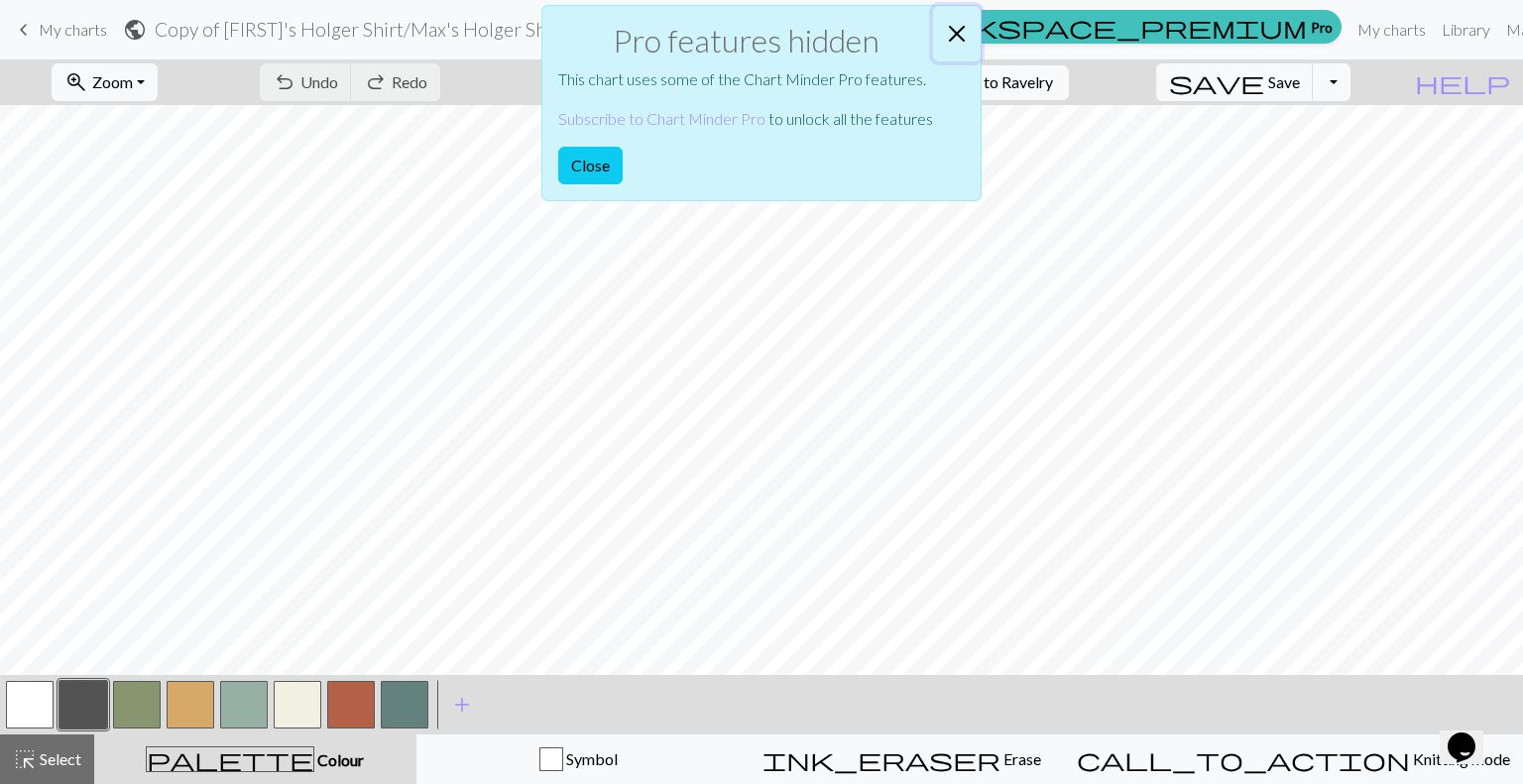 click at bounding box center [957, 34] 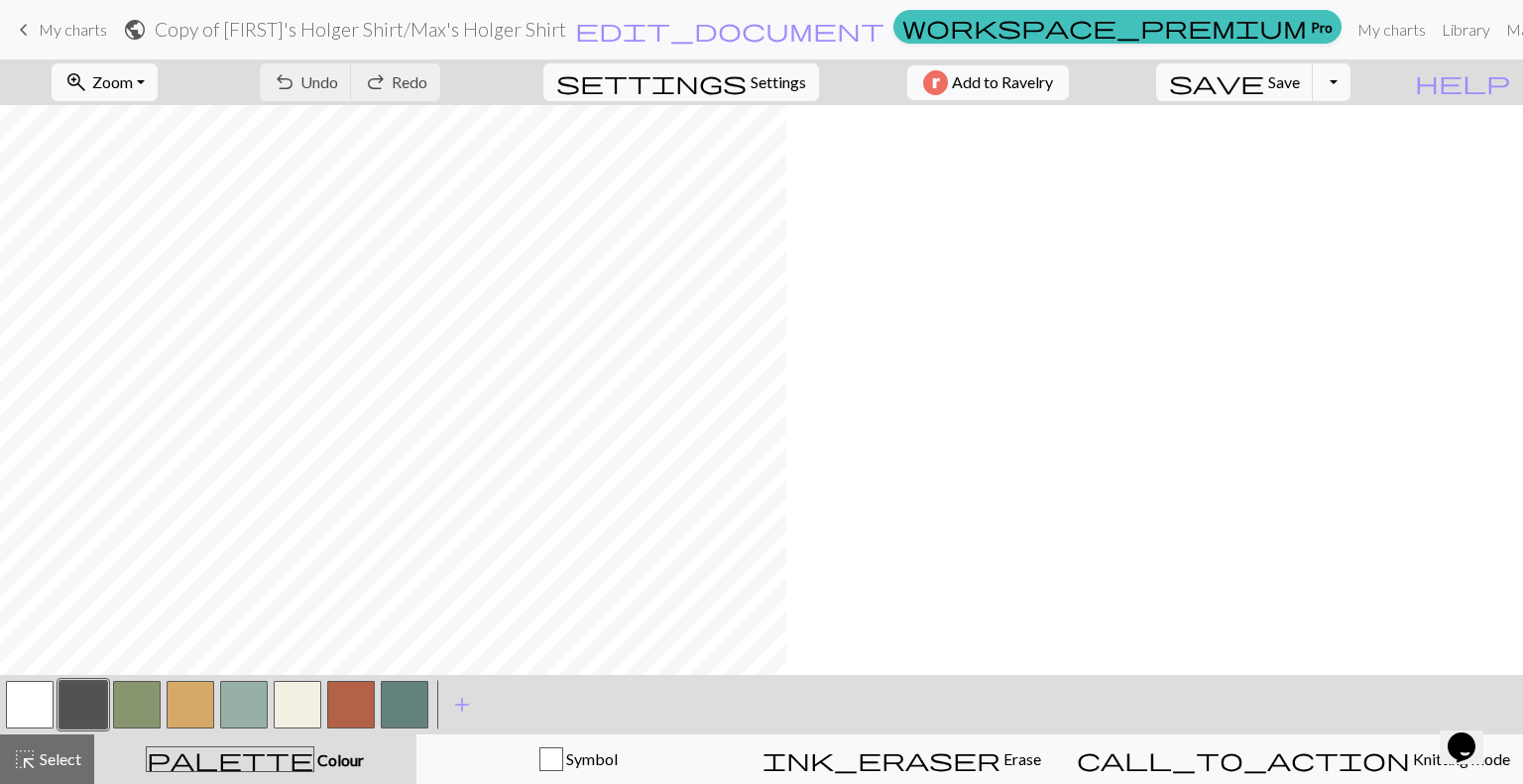 scroll, scrollTop: 0, scrollLeft: 0, axis: both 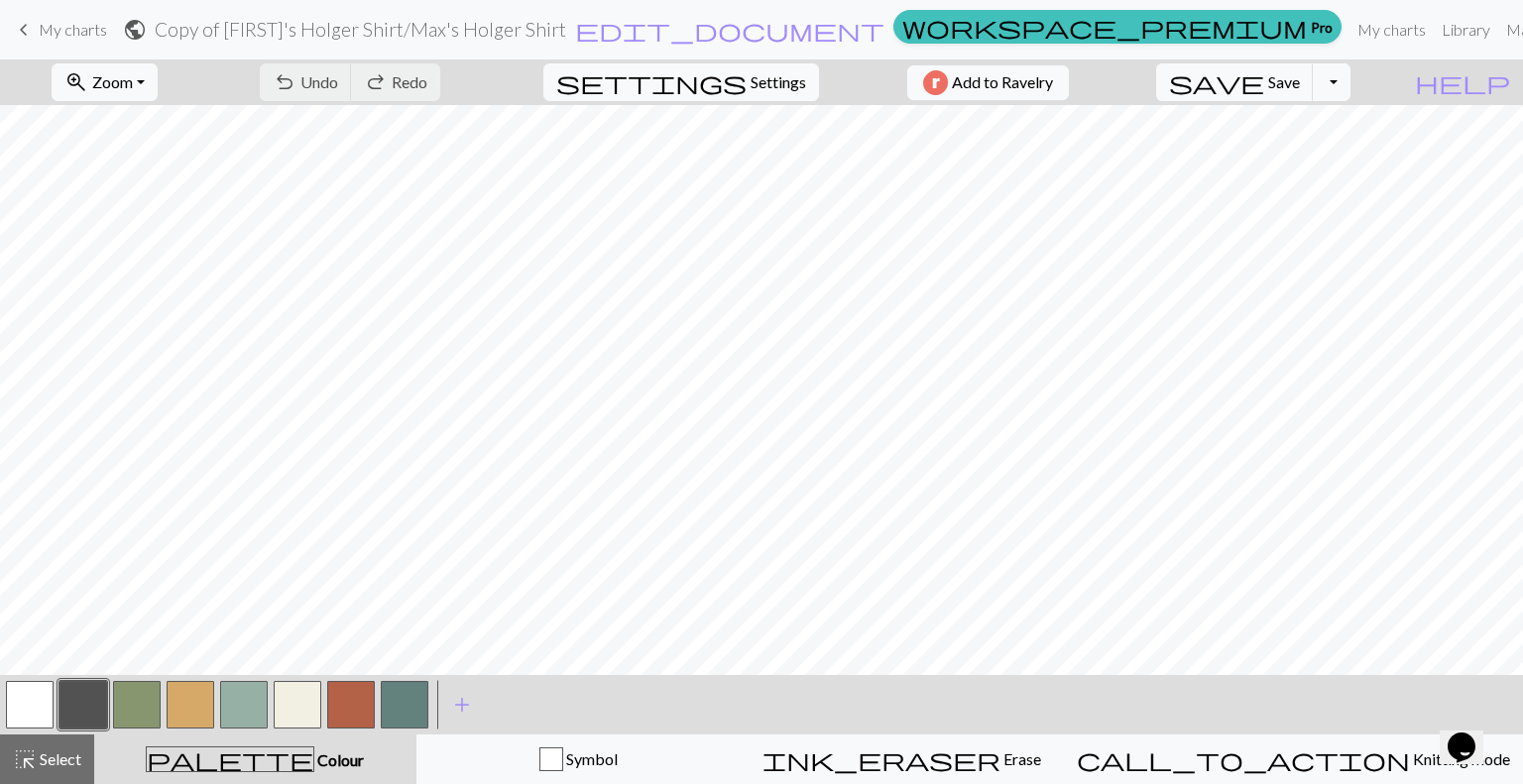click at bounding box center (30, 705) 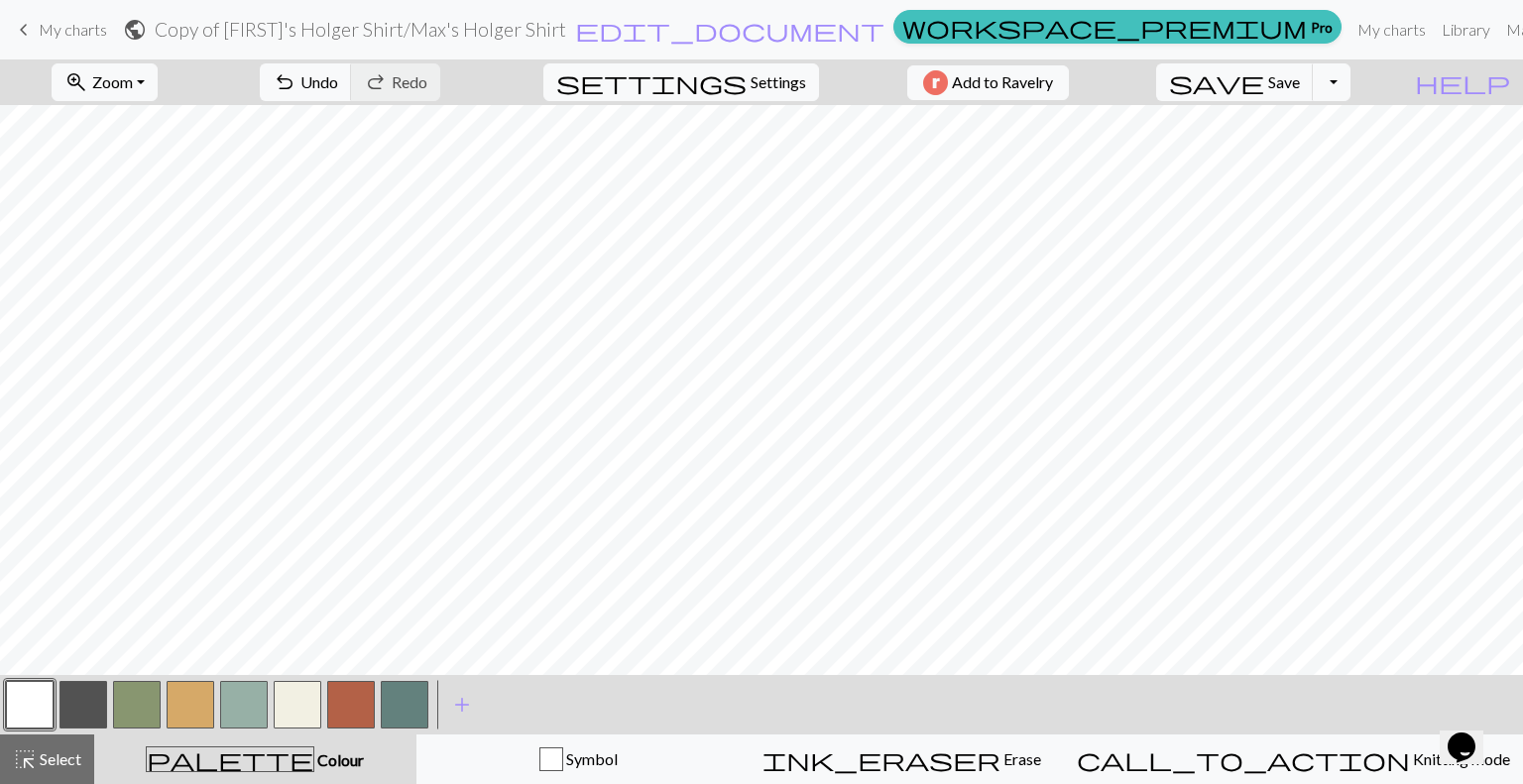 click at bounding box center (83, 705) 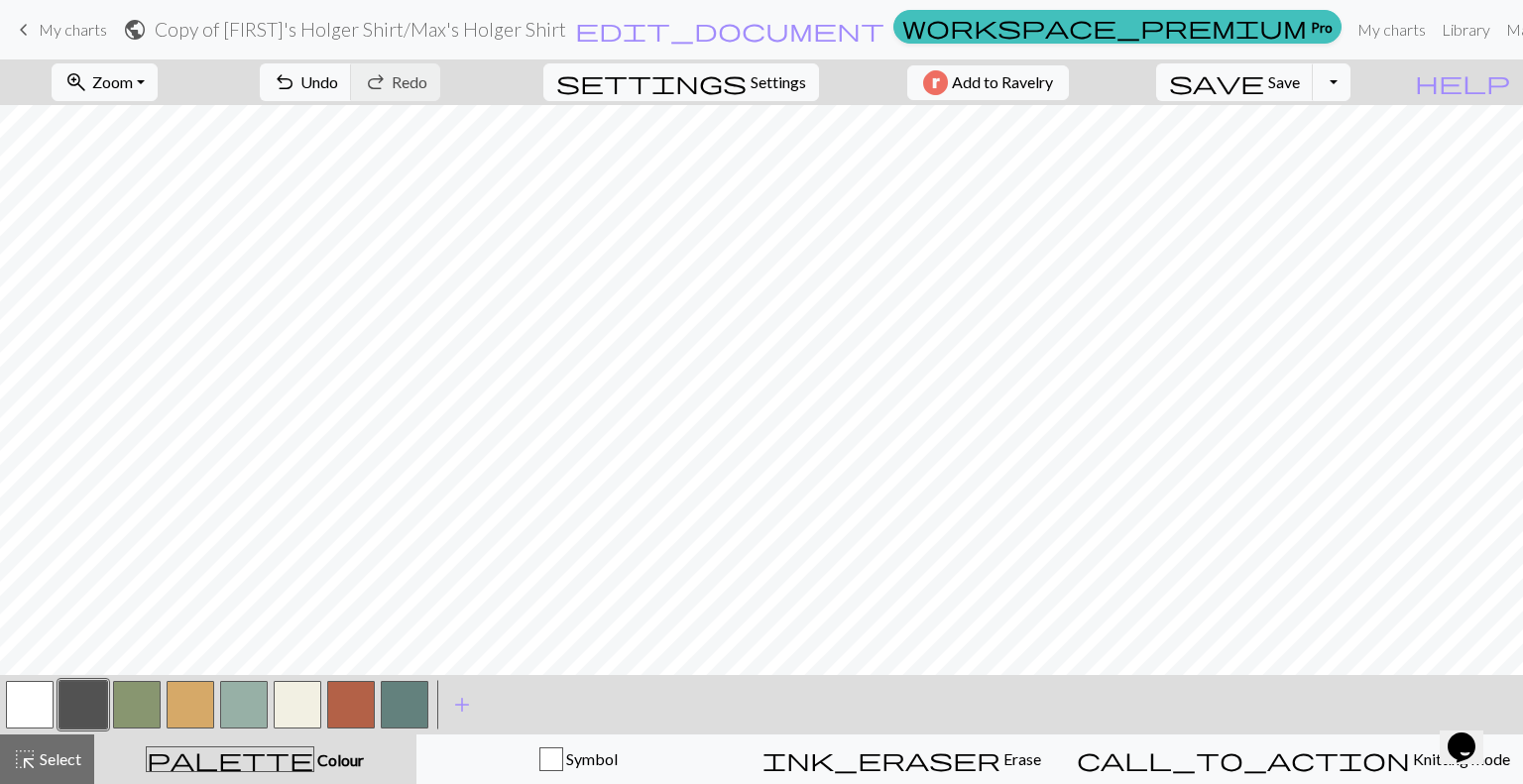 drag, startPoint x: 79, startPoint y: 704, endPoint x: 530, endPoint y: 698, distance: 451.03991 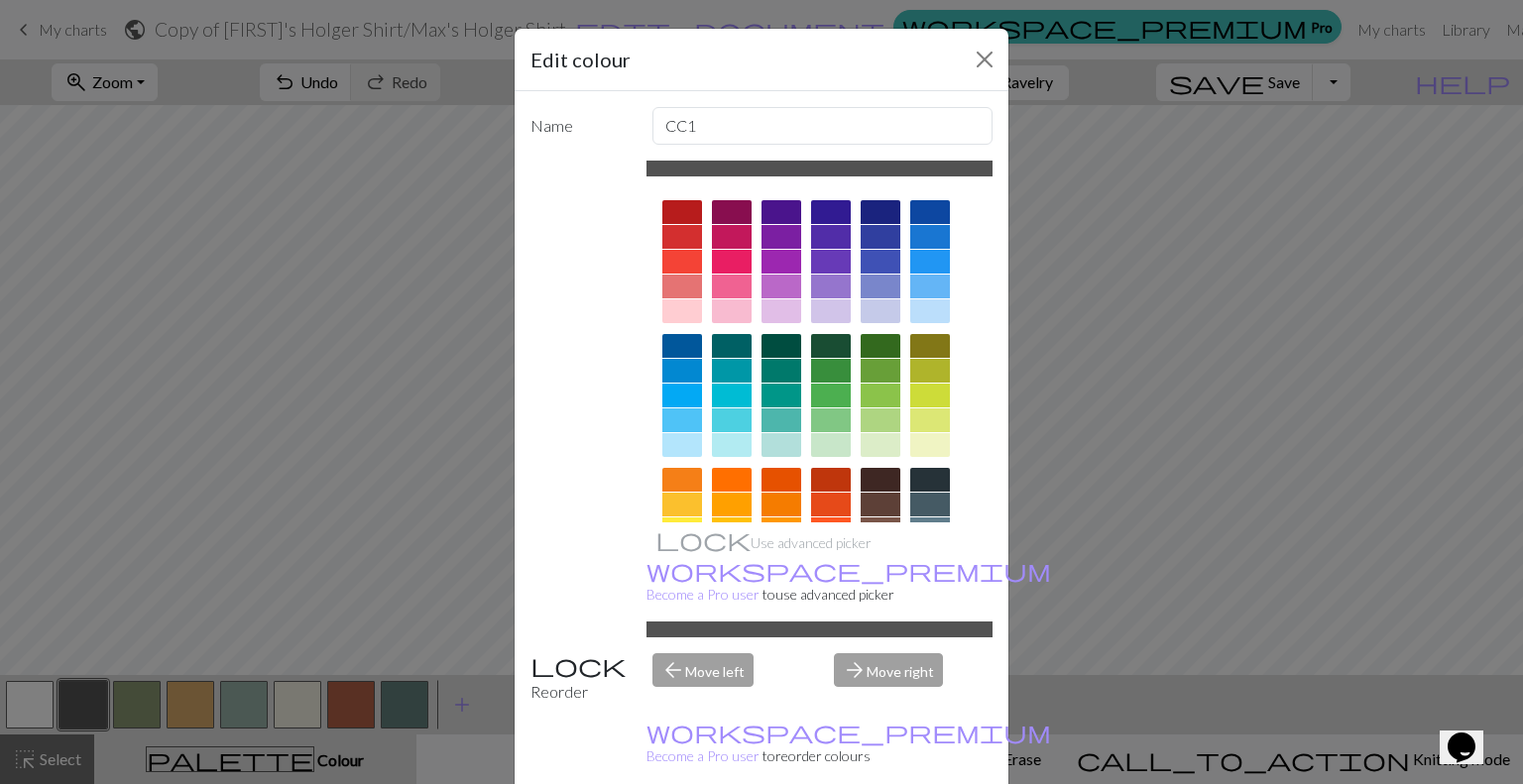 scroll, scrollTop: 48, scrollLeft: 0, axis: vertical 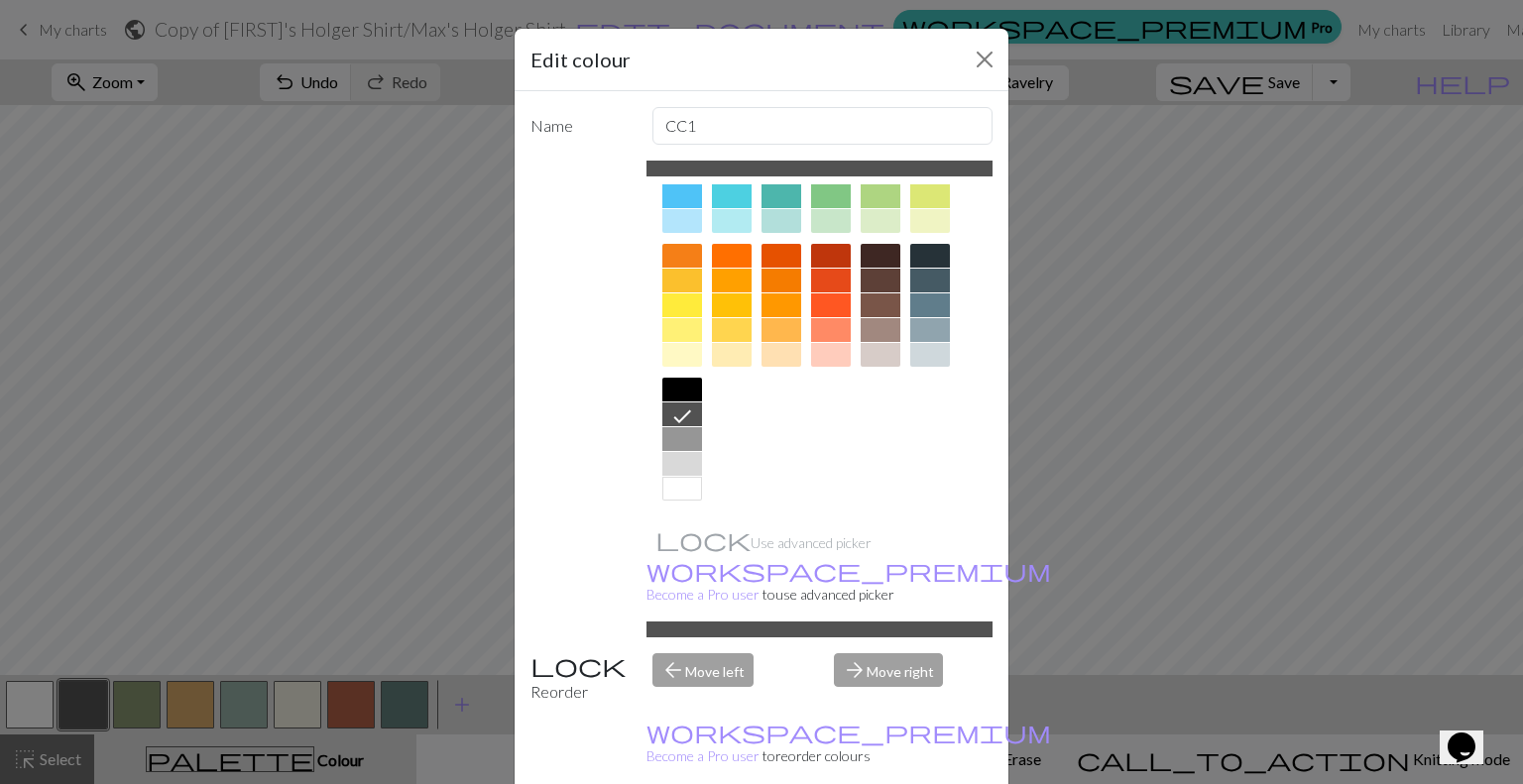 drag, startPoint x: 760, startPoint y: 603, endPoint x: 735, endPoint y: 597, distance: 25.70992 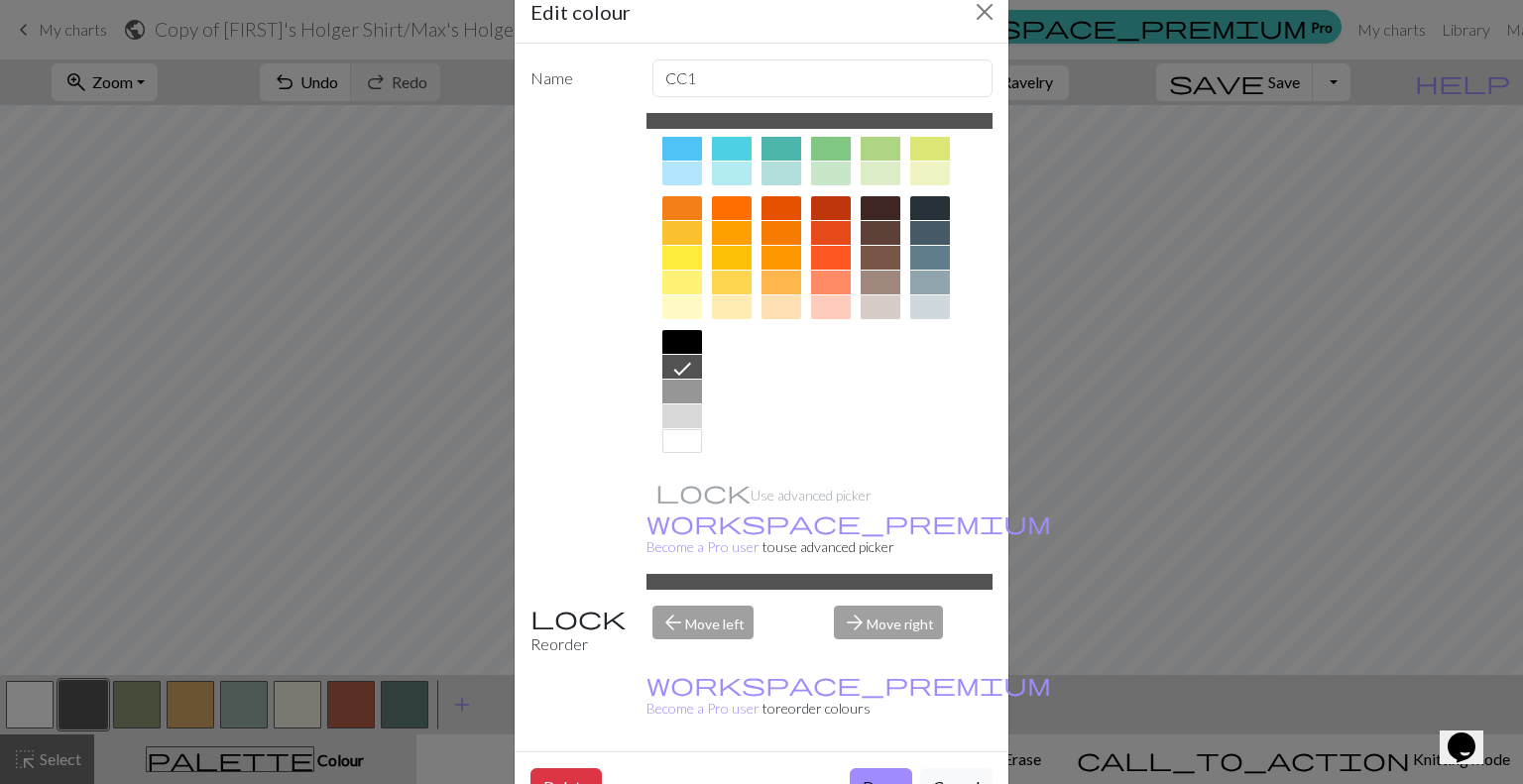 scroll, scrollTop: 0, scrollLeft: 0, axis: both 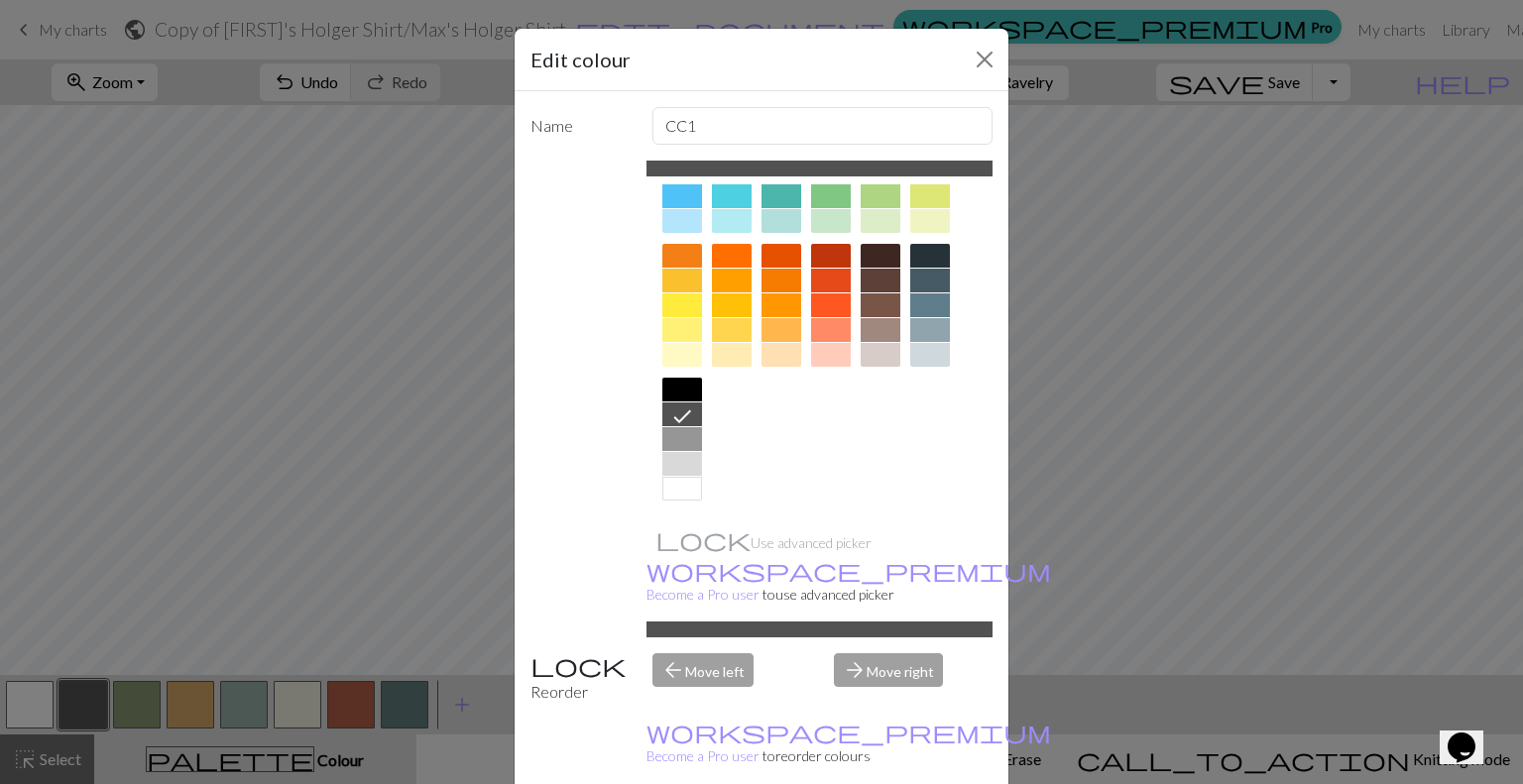 click on "Edit colour Name CC1 Use advanced picker workspace_premium Become a Pro user   to  use advanced picker Reorder arrow_back Move left arrow_forward Move right workspace_premium Become a Pro user   to  reorder colours Delete Done Cancel" at bounding box center (762, 392) 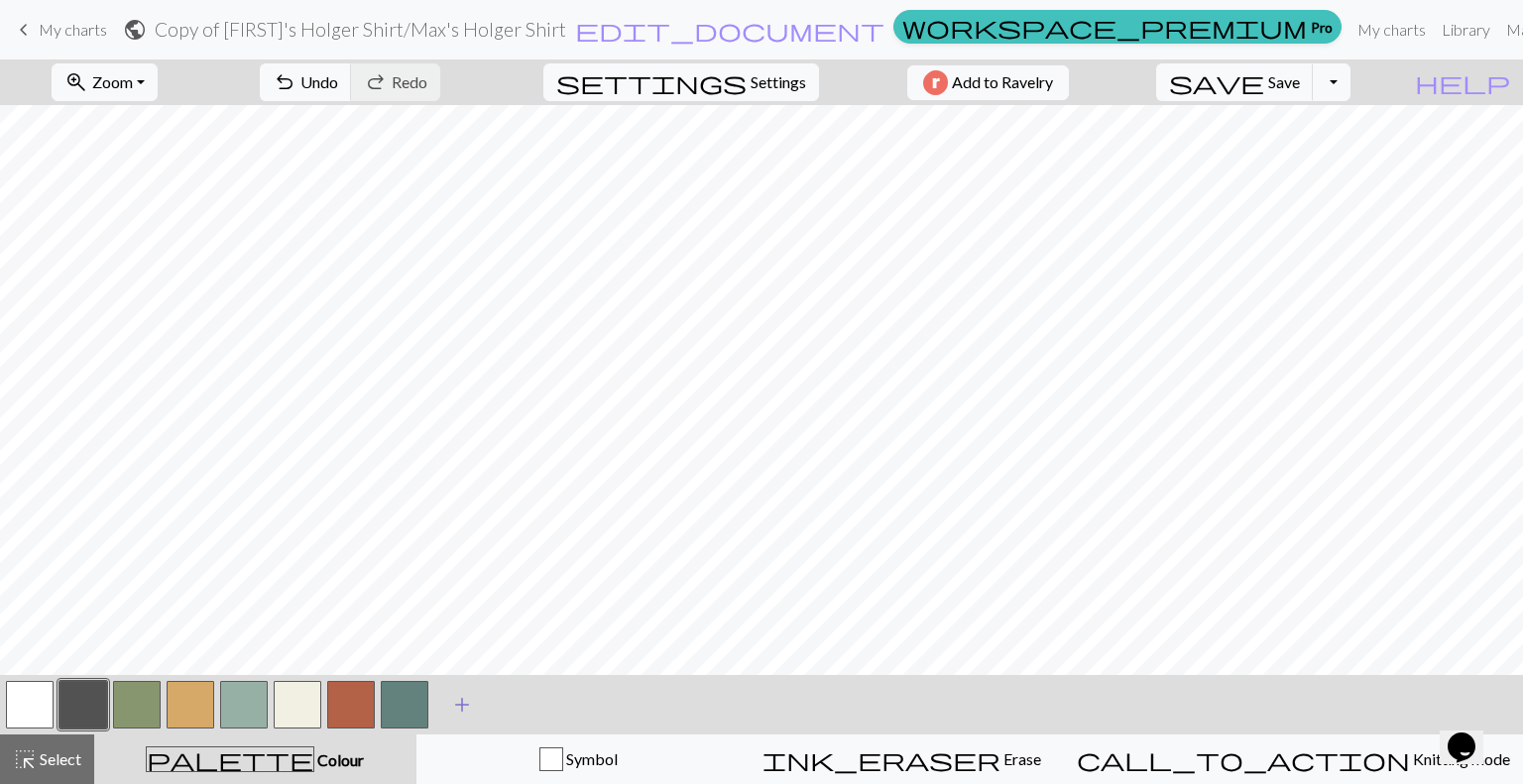 click on "add" at bounding box center (462, 705) 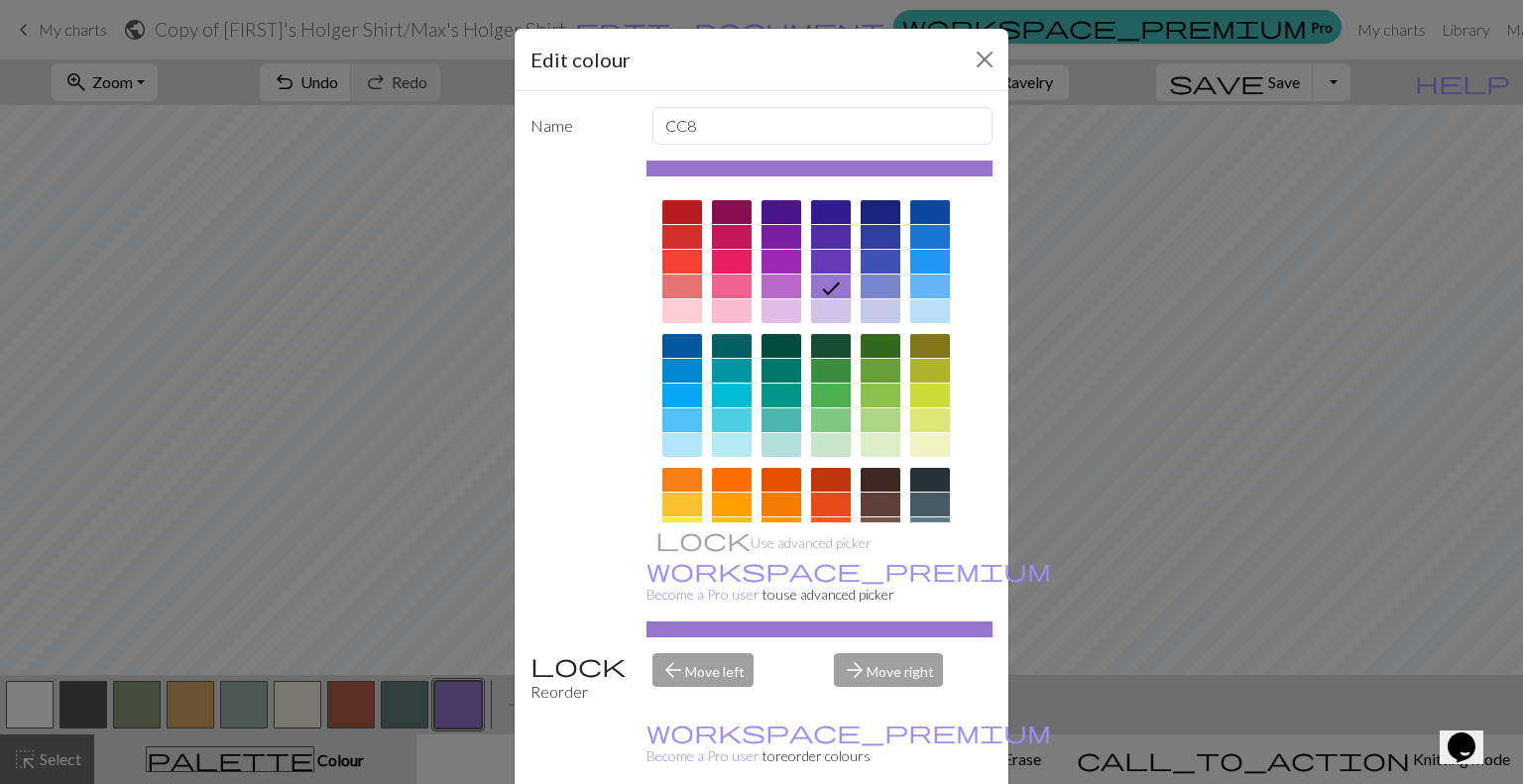 scroll, scrollTop: 48, scrollLeft: 0, axis: vertical 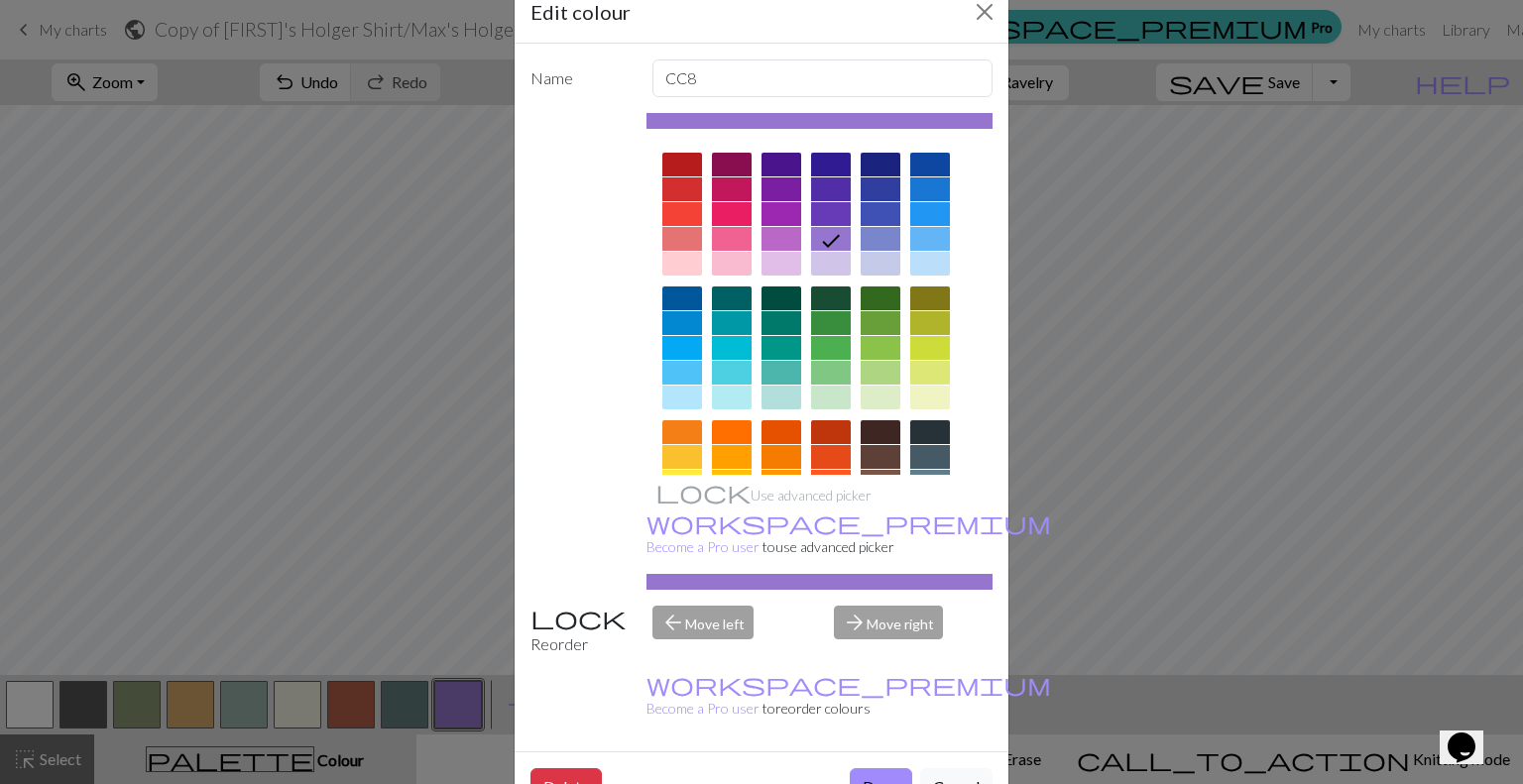 click on "Use advanced picker workspace_premium Become a Pro user   to  use advanced picker" at bounding box center (820, 351) 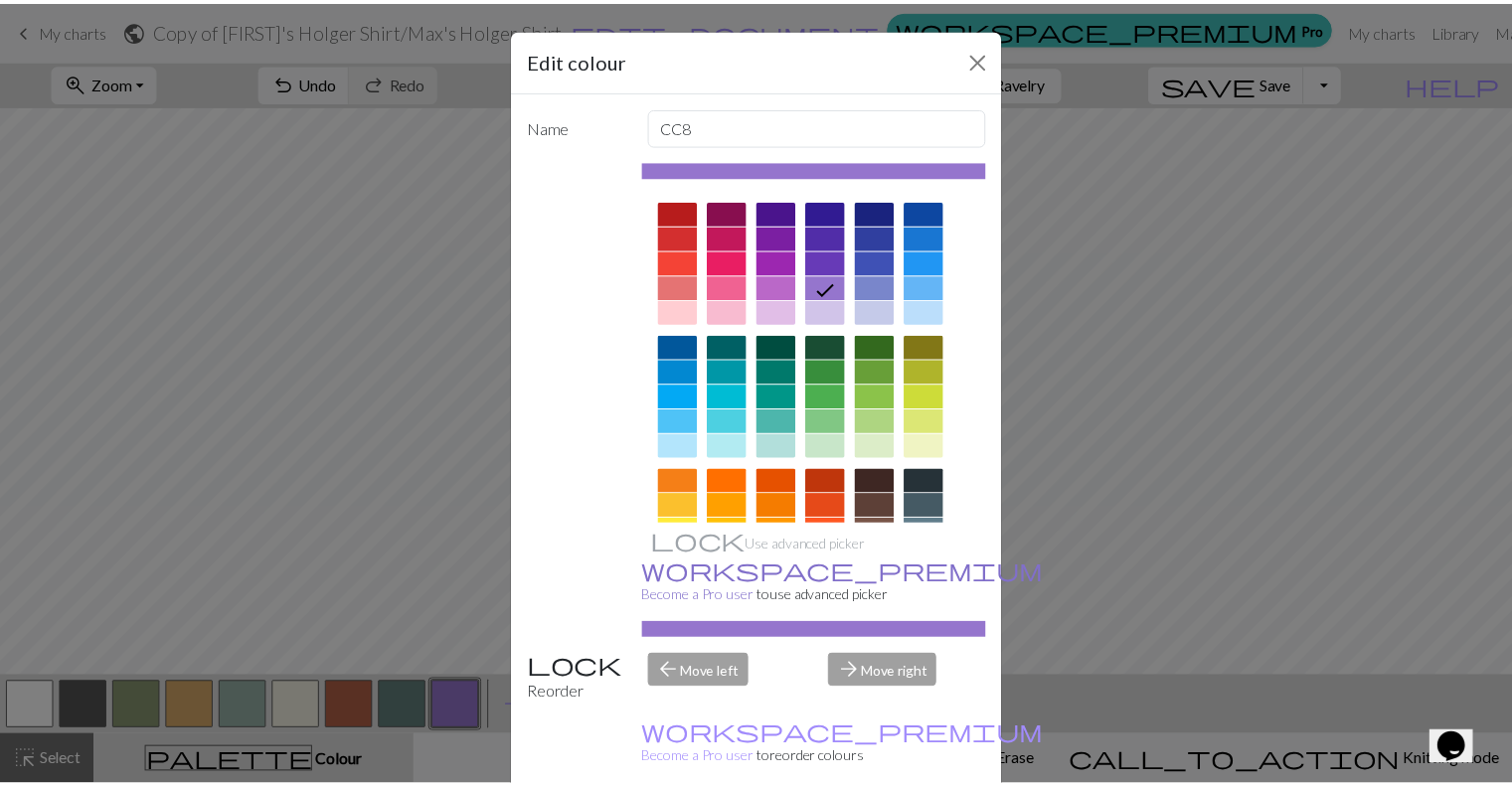 scroll, scrollTop: 48, scrollLeft: 0, axis: vertical 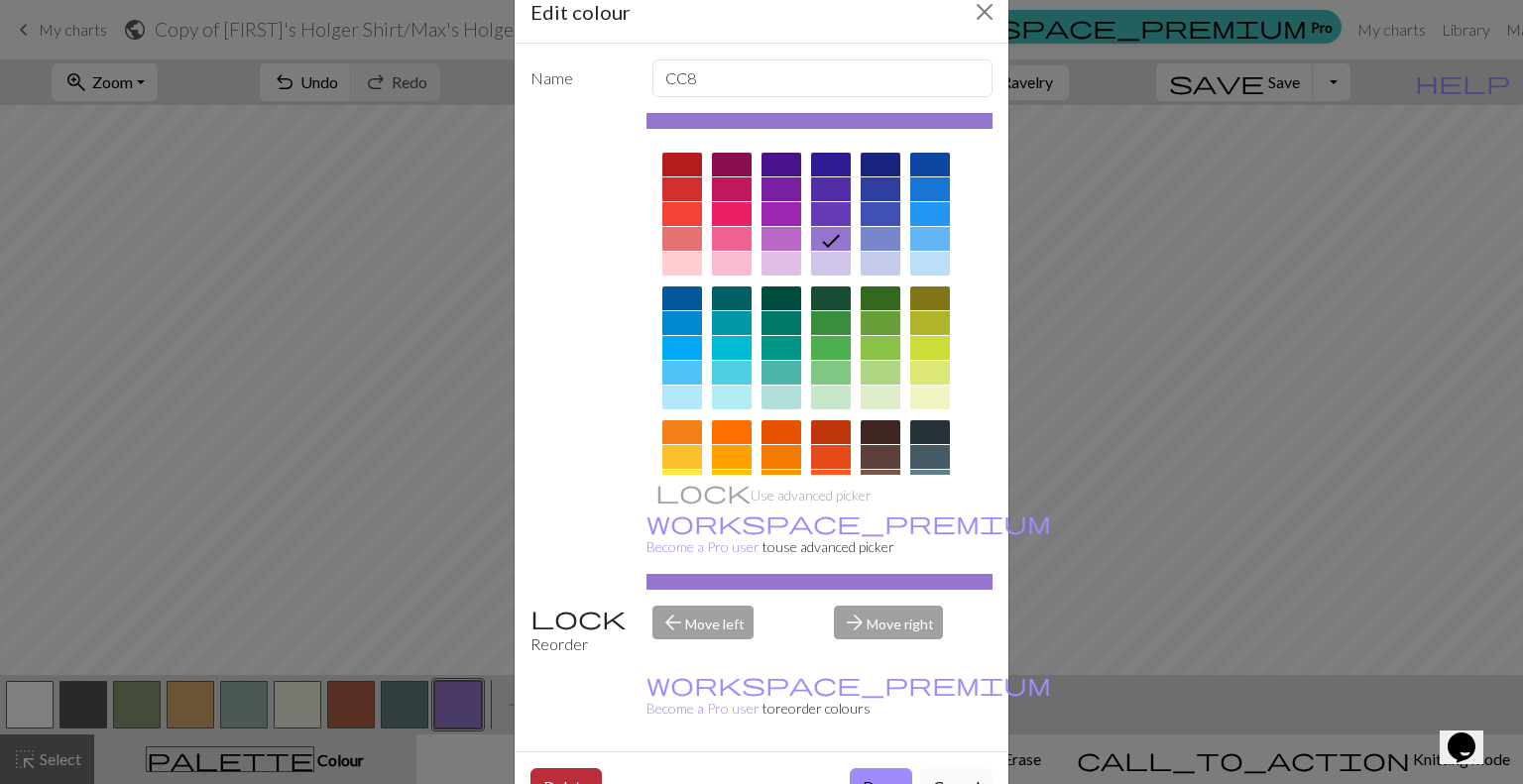 click on "Delete" at bounding box center [566, 787] 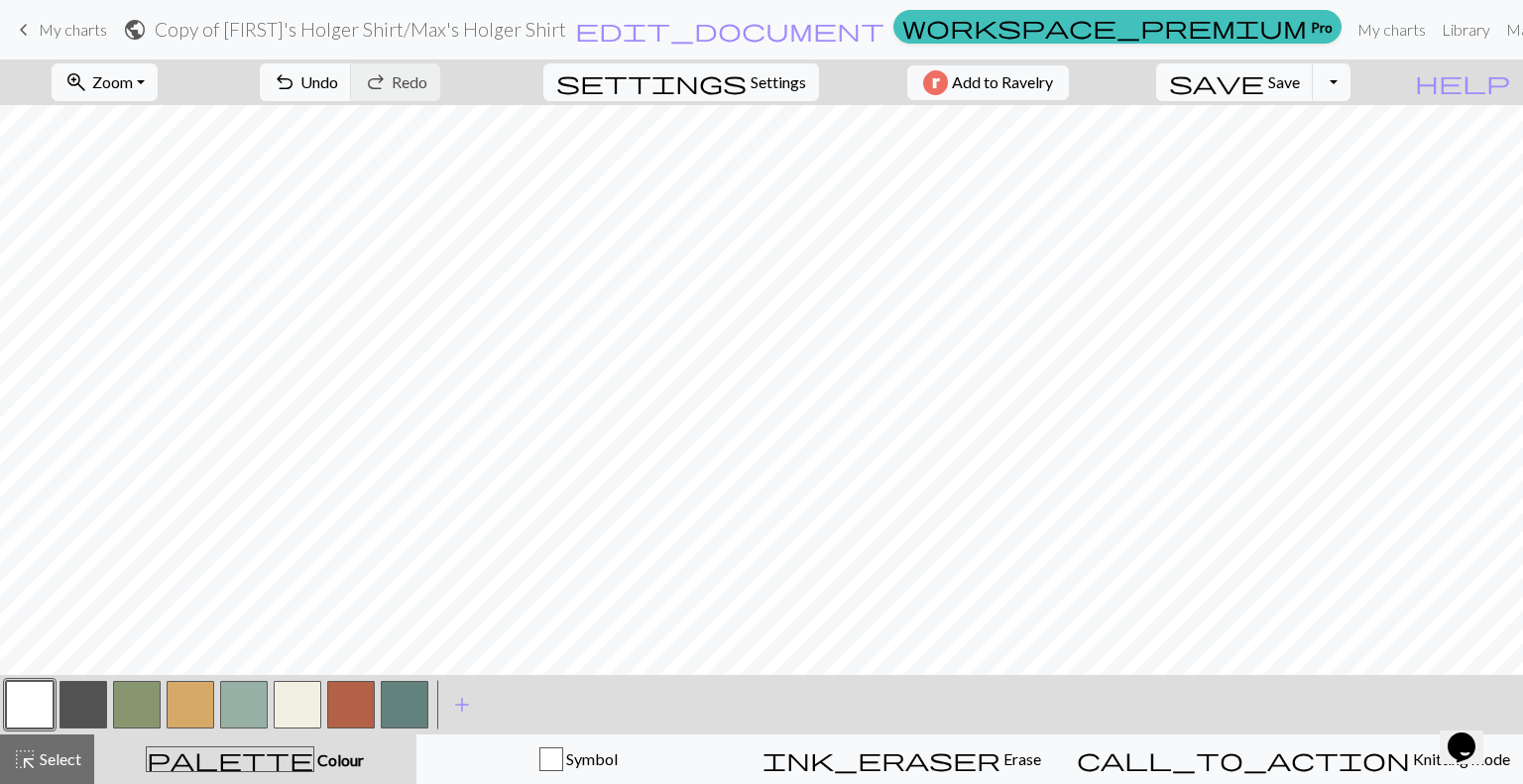 click on "keyboard_arrow_left" at bounding box center (24, 30) 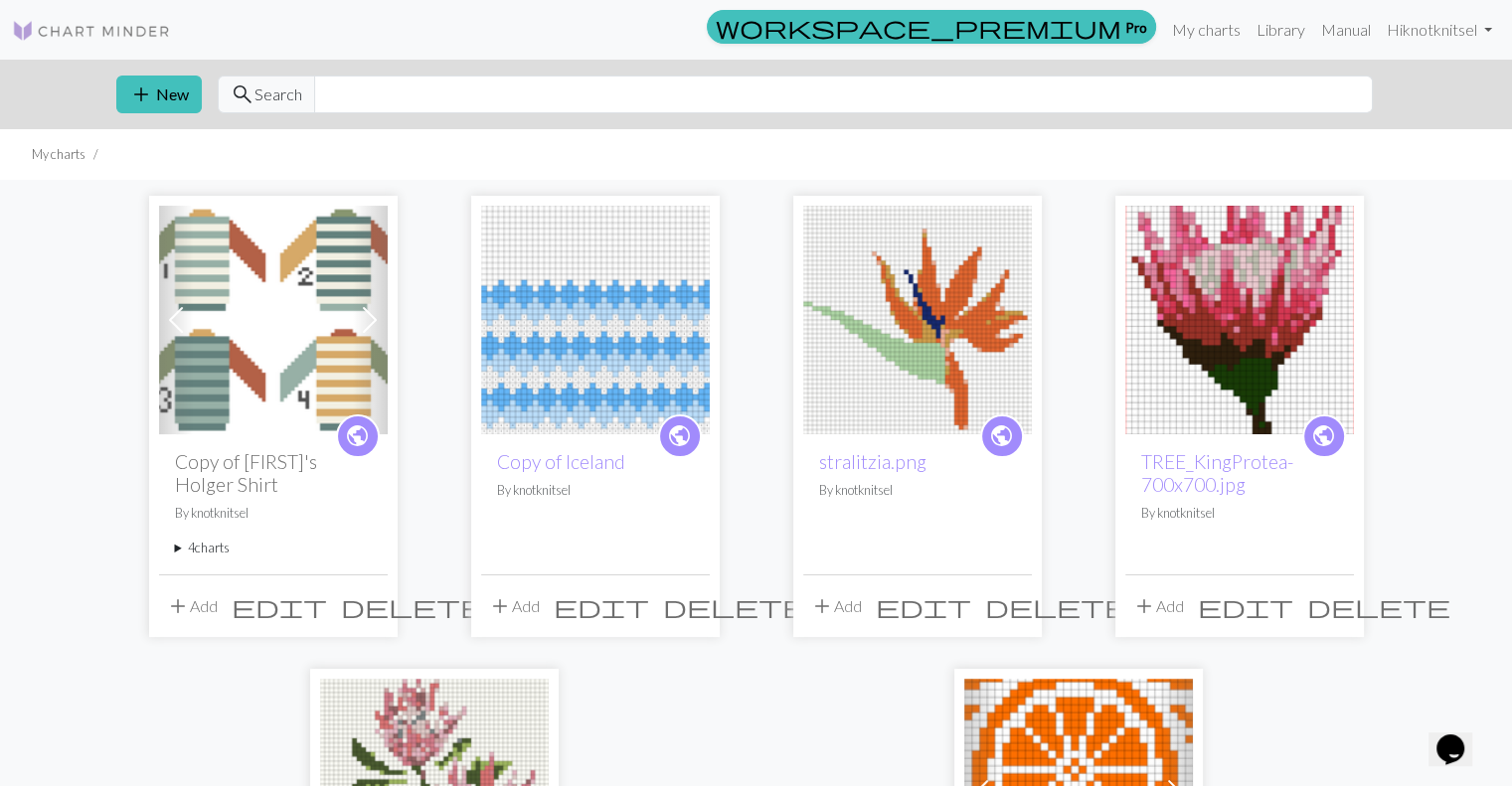click on "delete" at bounding box center [413, 606] 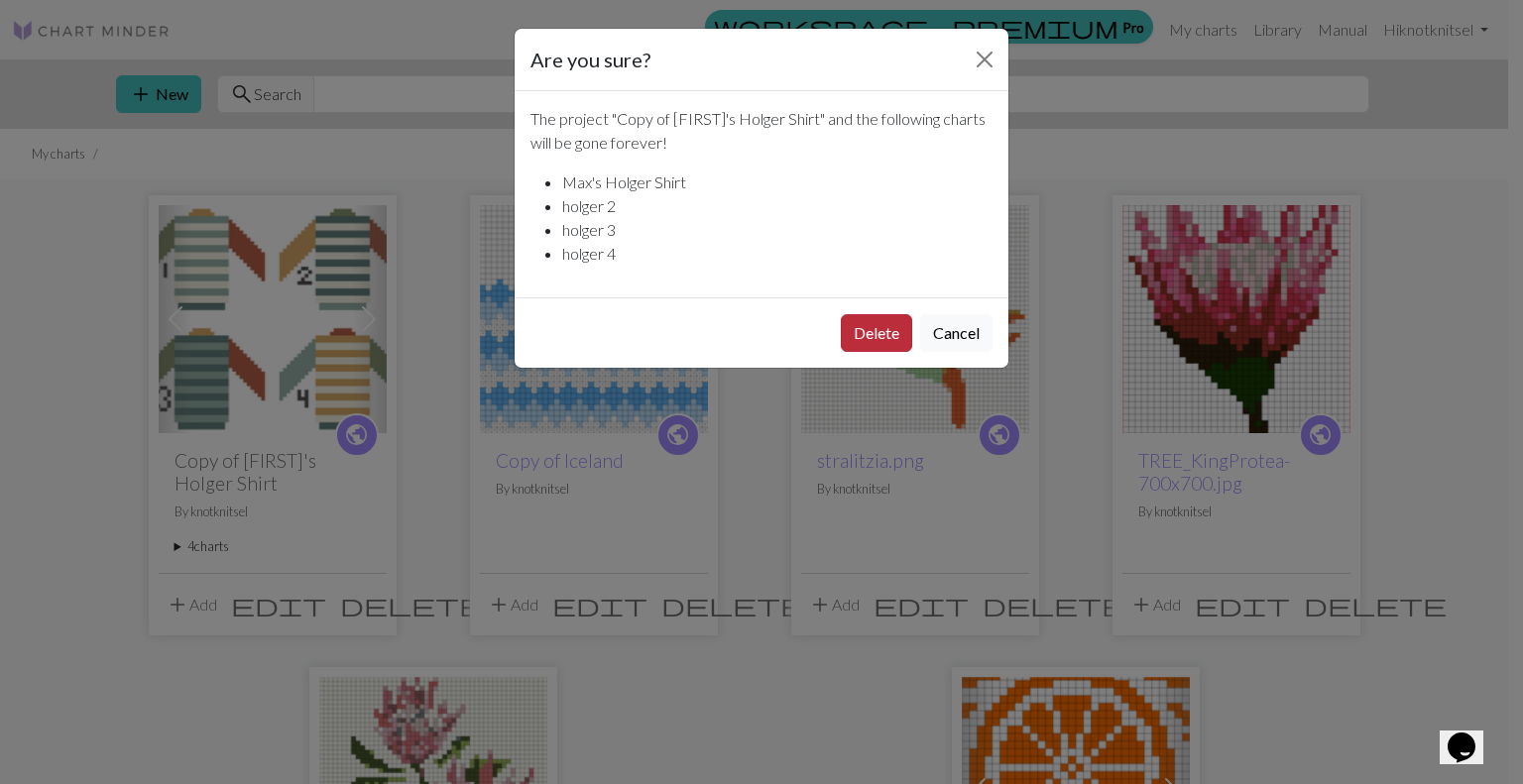 click on "Delete" at bounding box center [877, 333] 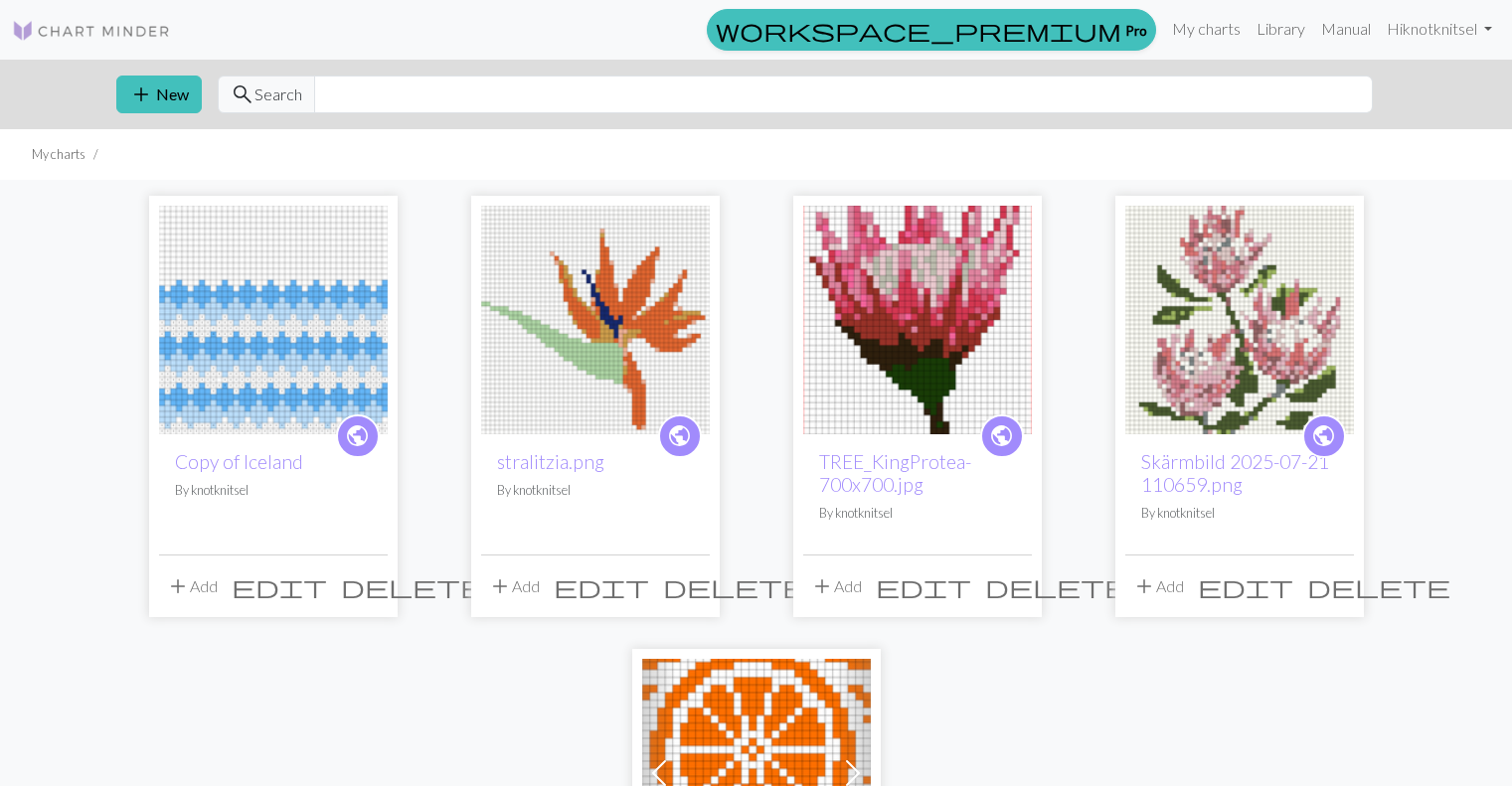scroll, scrollTop: 0, scrollLeft: 0, axis: both 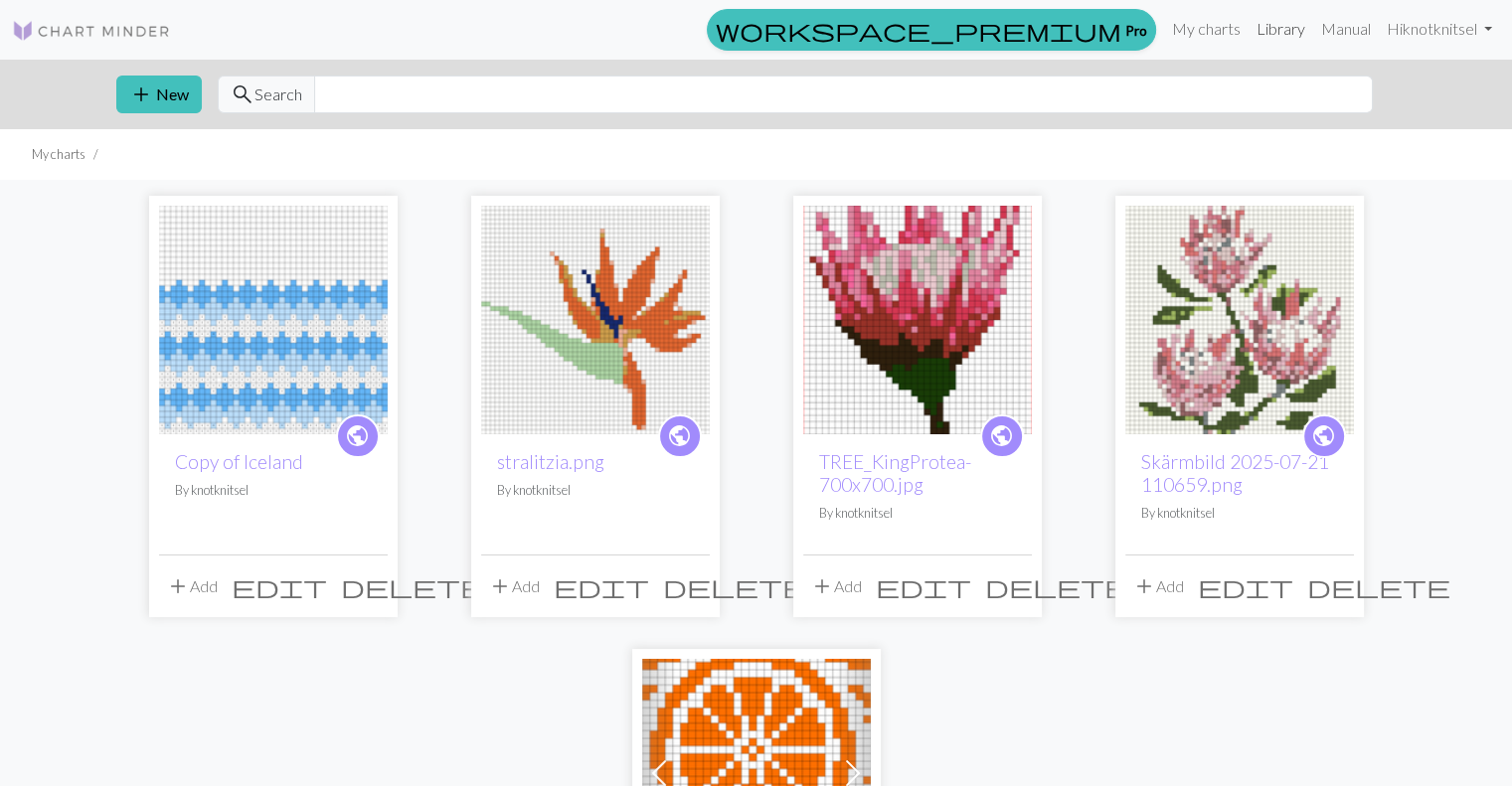 click on "Library" at bounding box center [1280, 29] 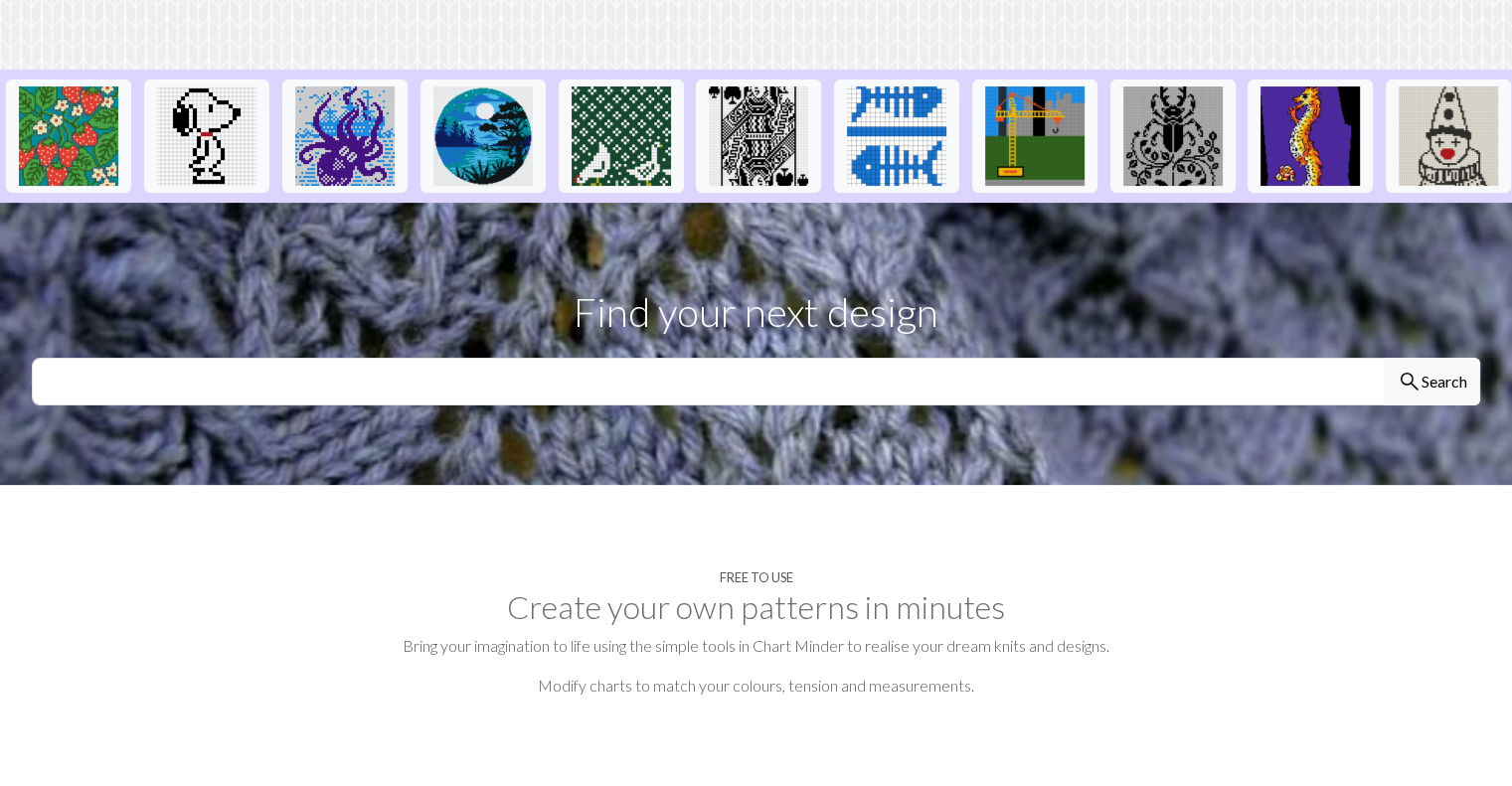 scroll, scrollTop: 0, scrollLeft: 0, axis: both 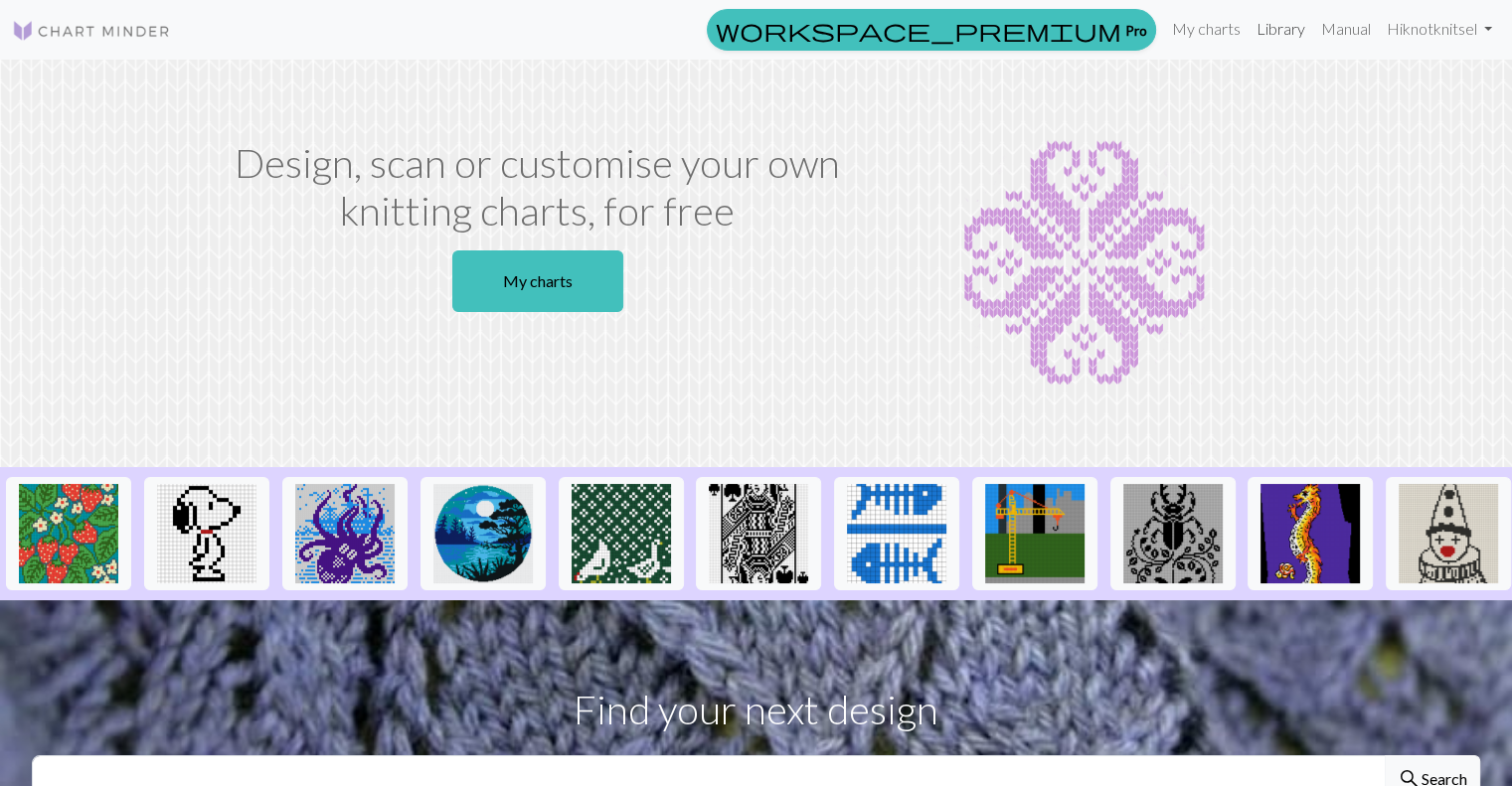 click on "Library" at bounding box center (1280, 29) 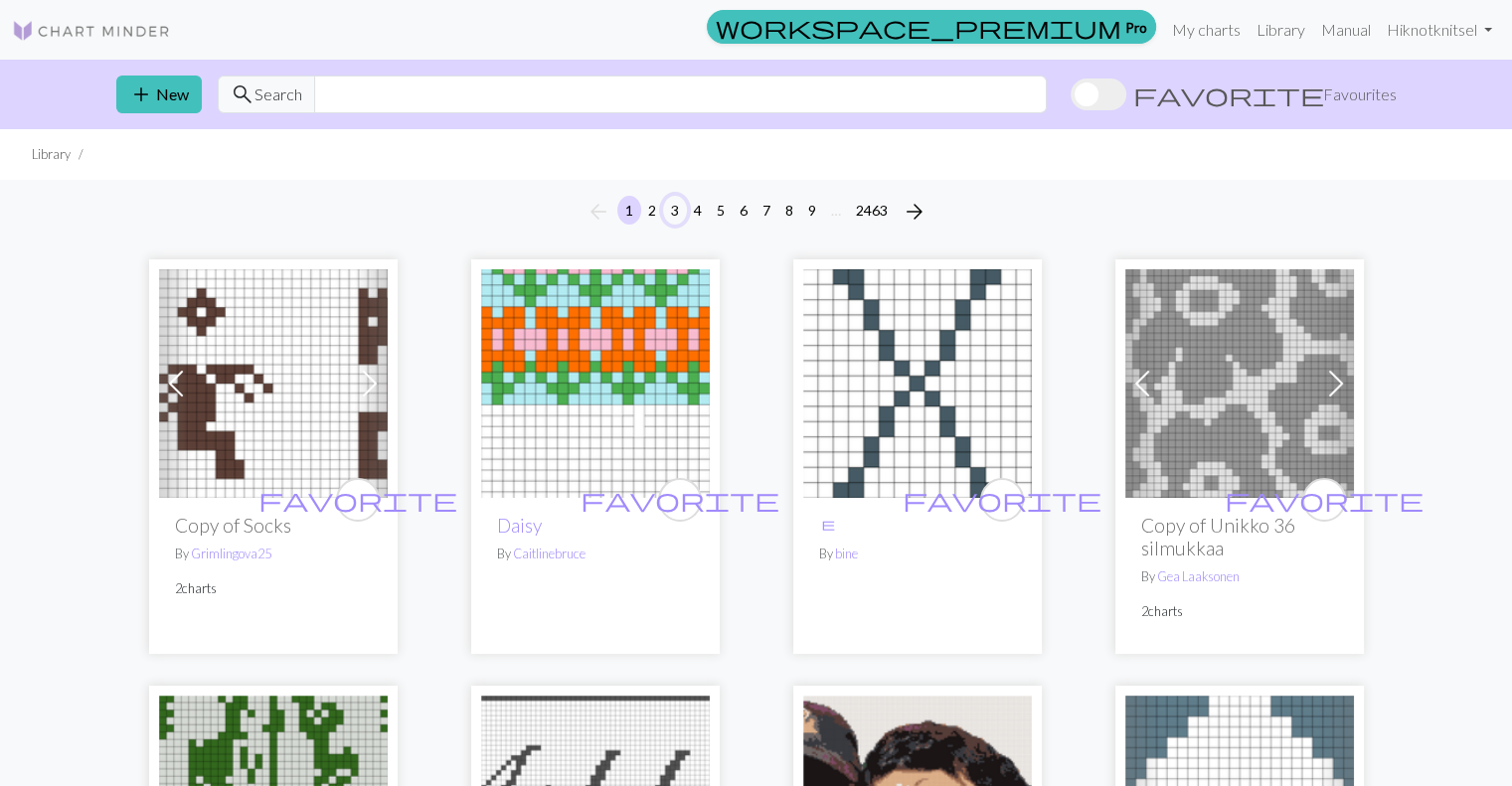 click on "3" at bounding box center (675, 210) 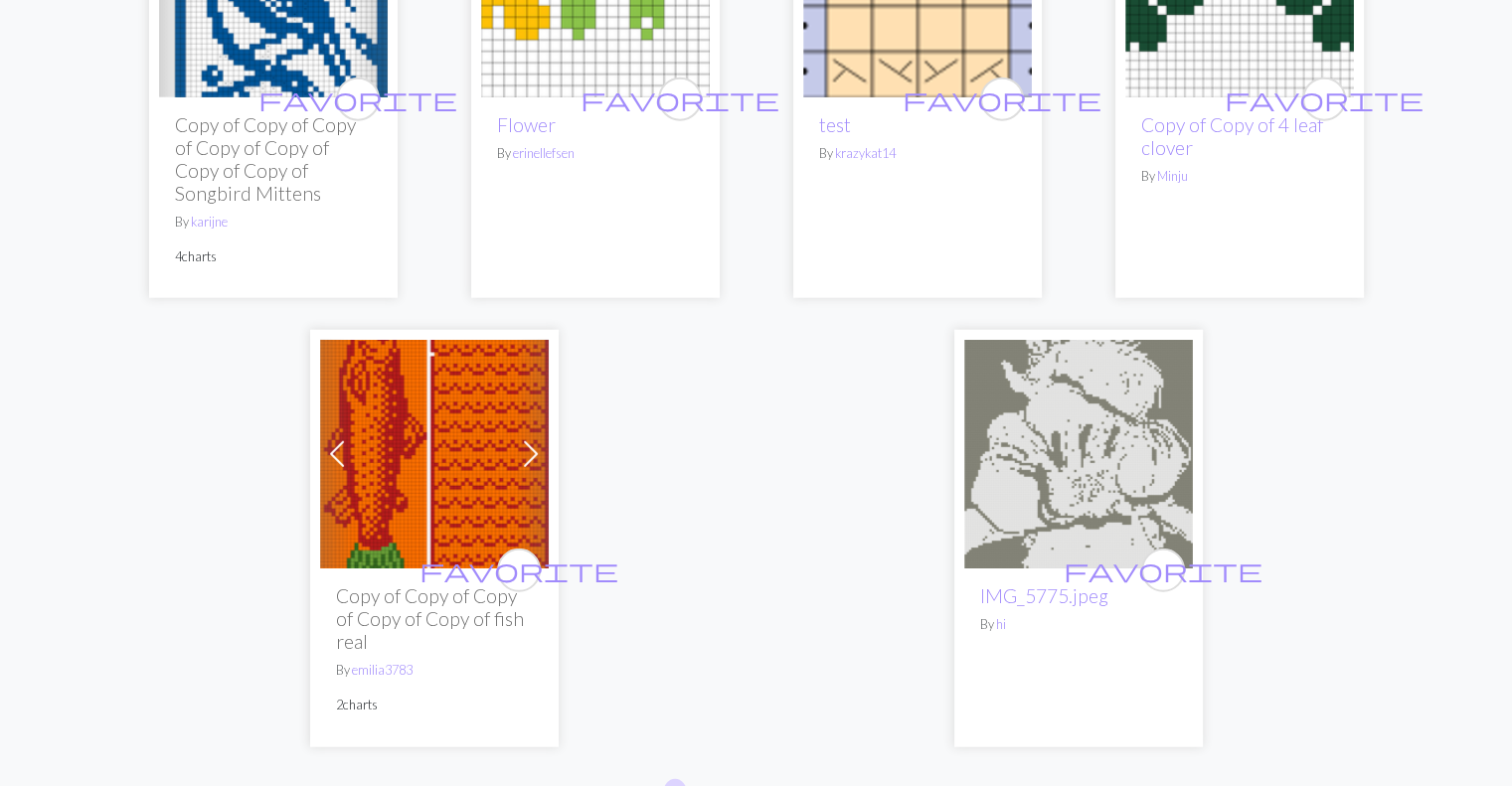 scroll, scrollTop: 5068, scrollLeft: 0, axis: vertical 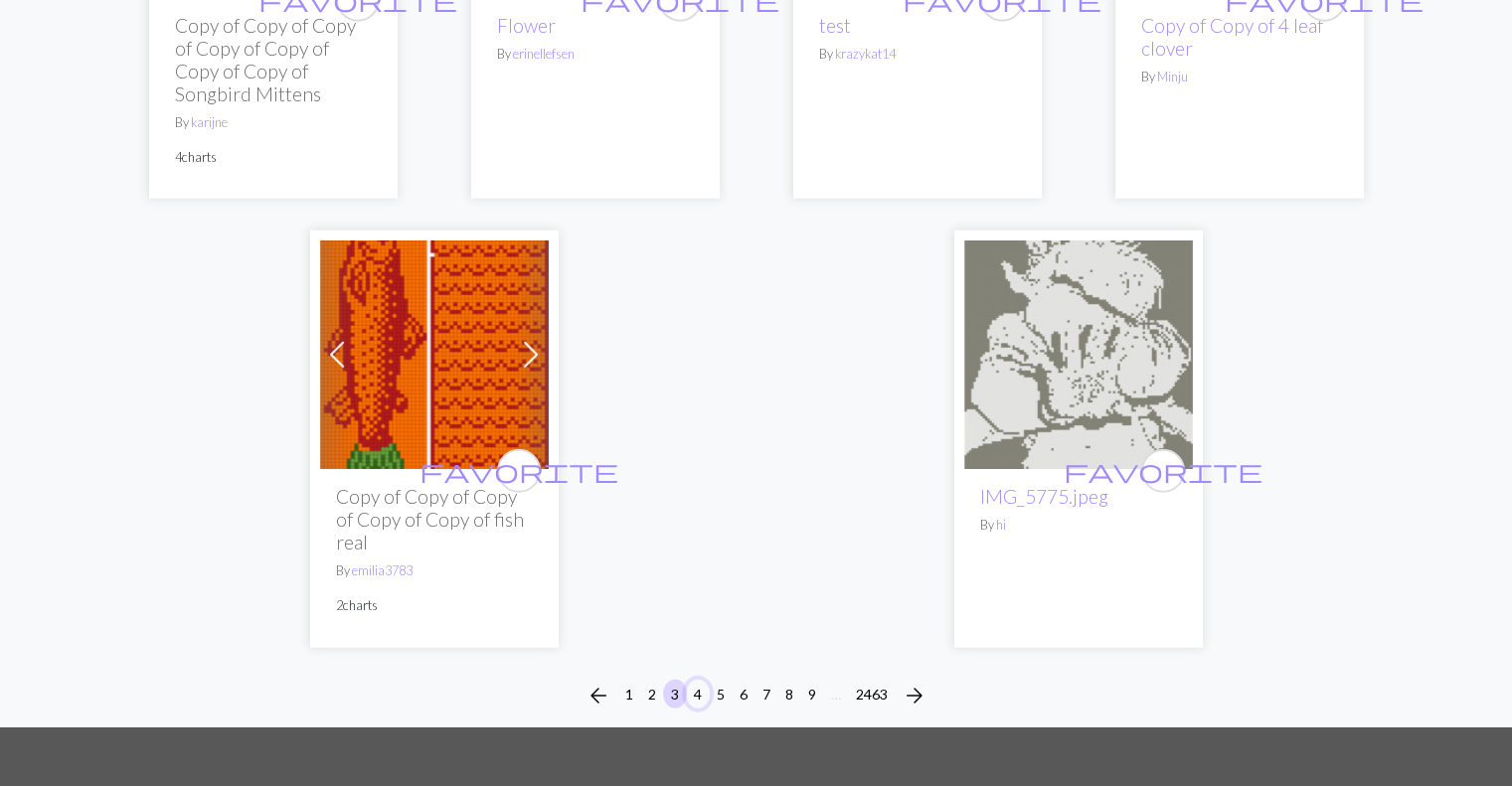 click on "4" at bounding box center (698, 694) 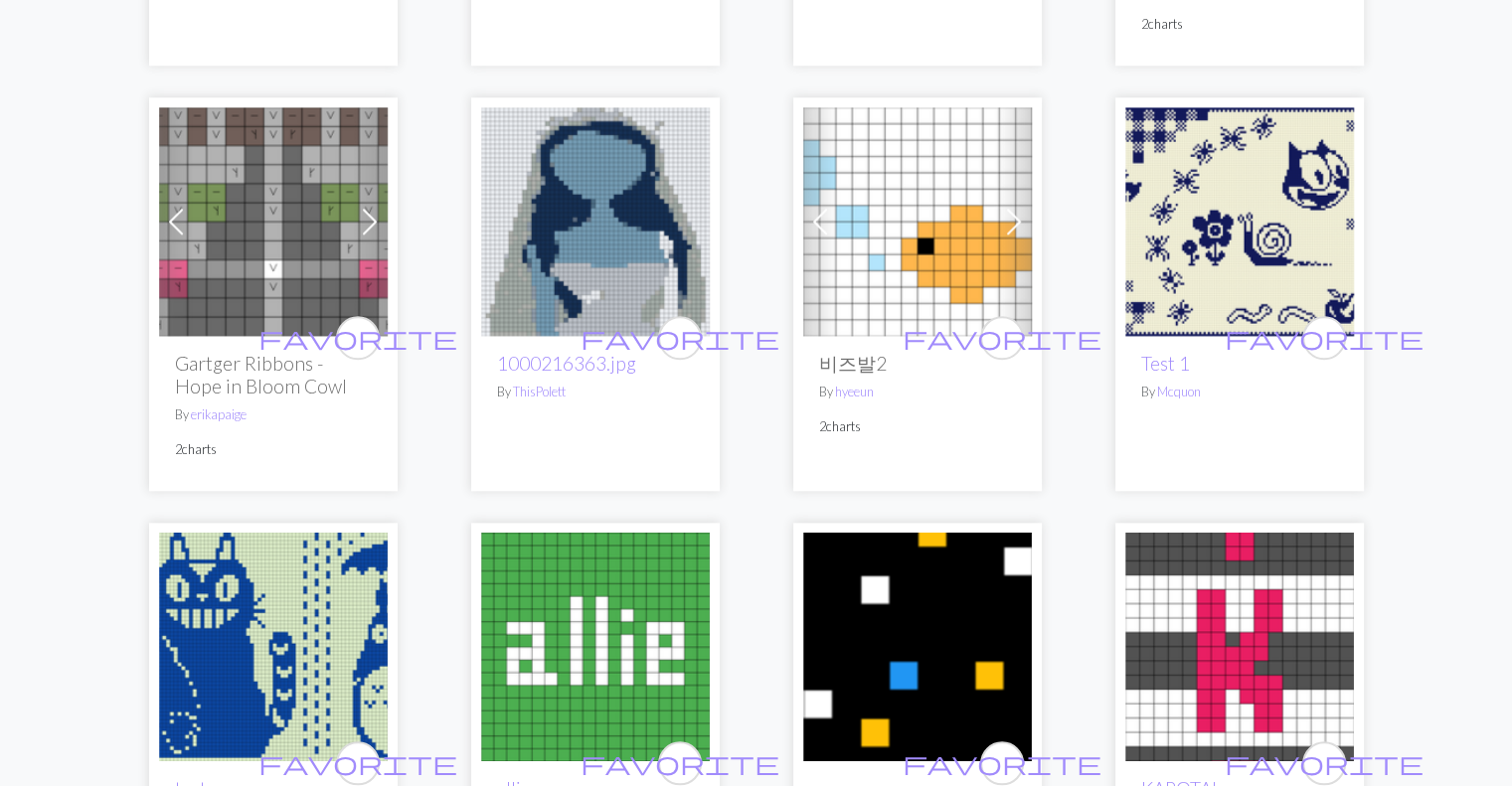 scroll, scrollTop: 1987, scrollLeft: 0, axis: vertical 